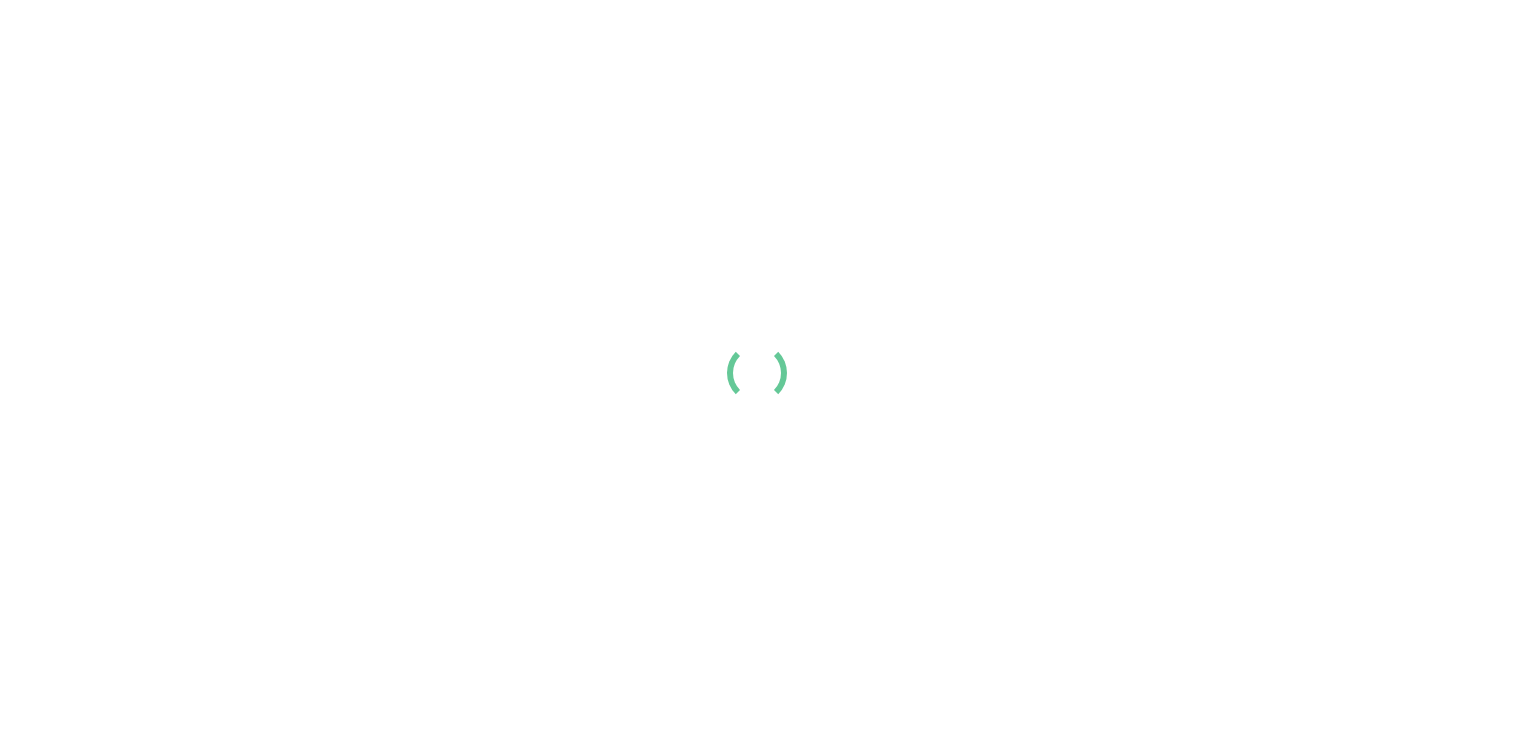 scroll, scrollTop: 0, scrollLeft: 0, axis: both 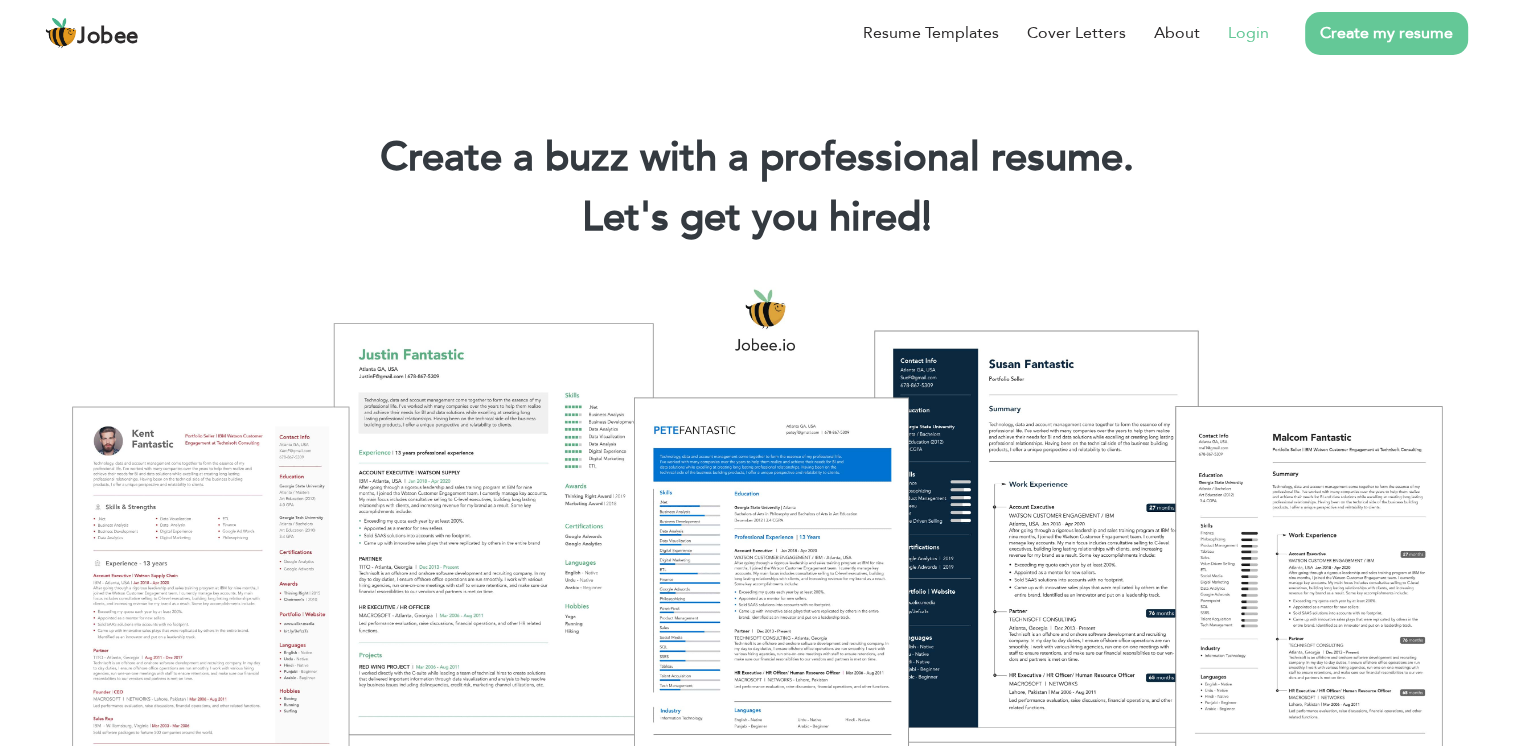 click on "Login" at bounding box center (1248, 33) 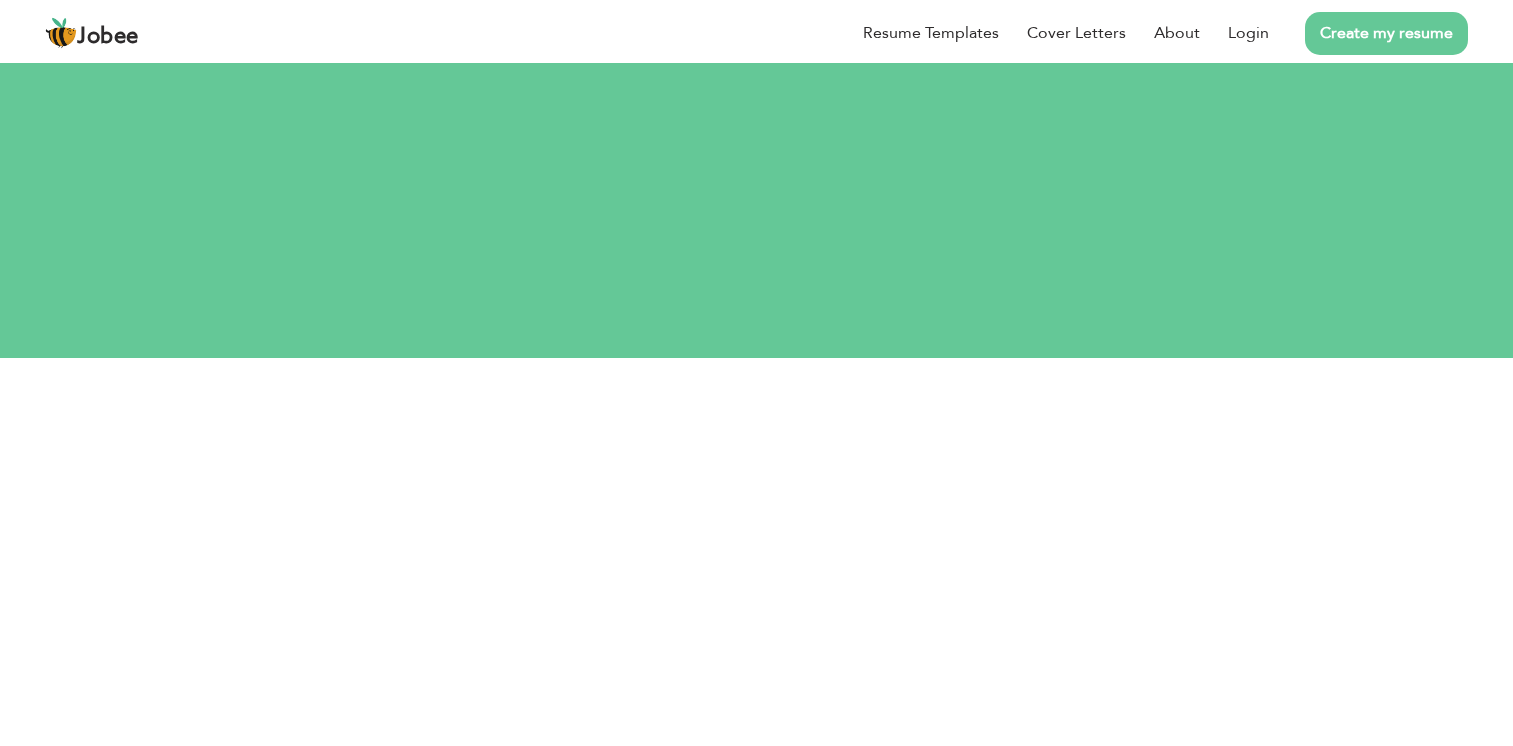 scroll, scrollTop: 0, scrollLeft: 0, axis: both 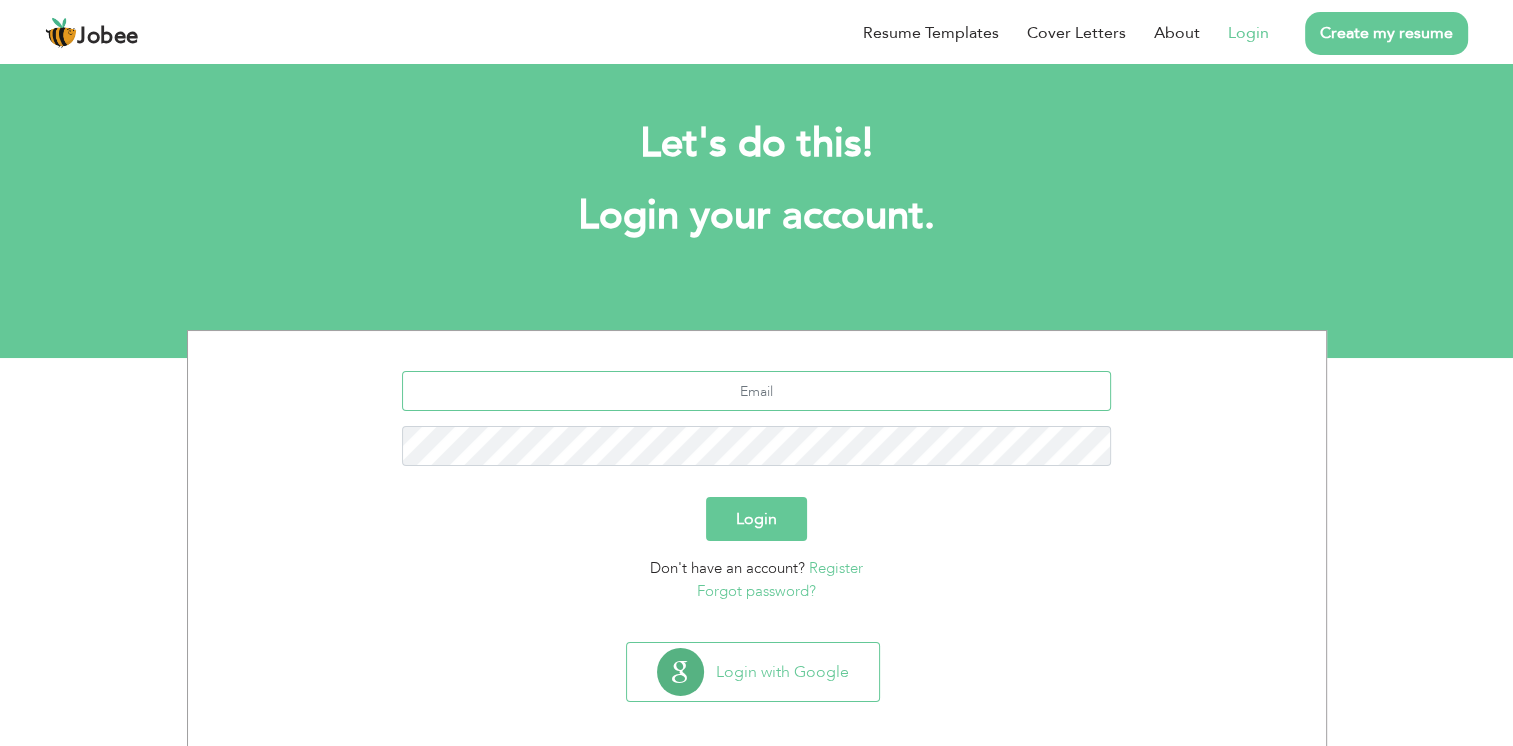 click at bounding box center (756, 391) 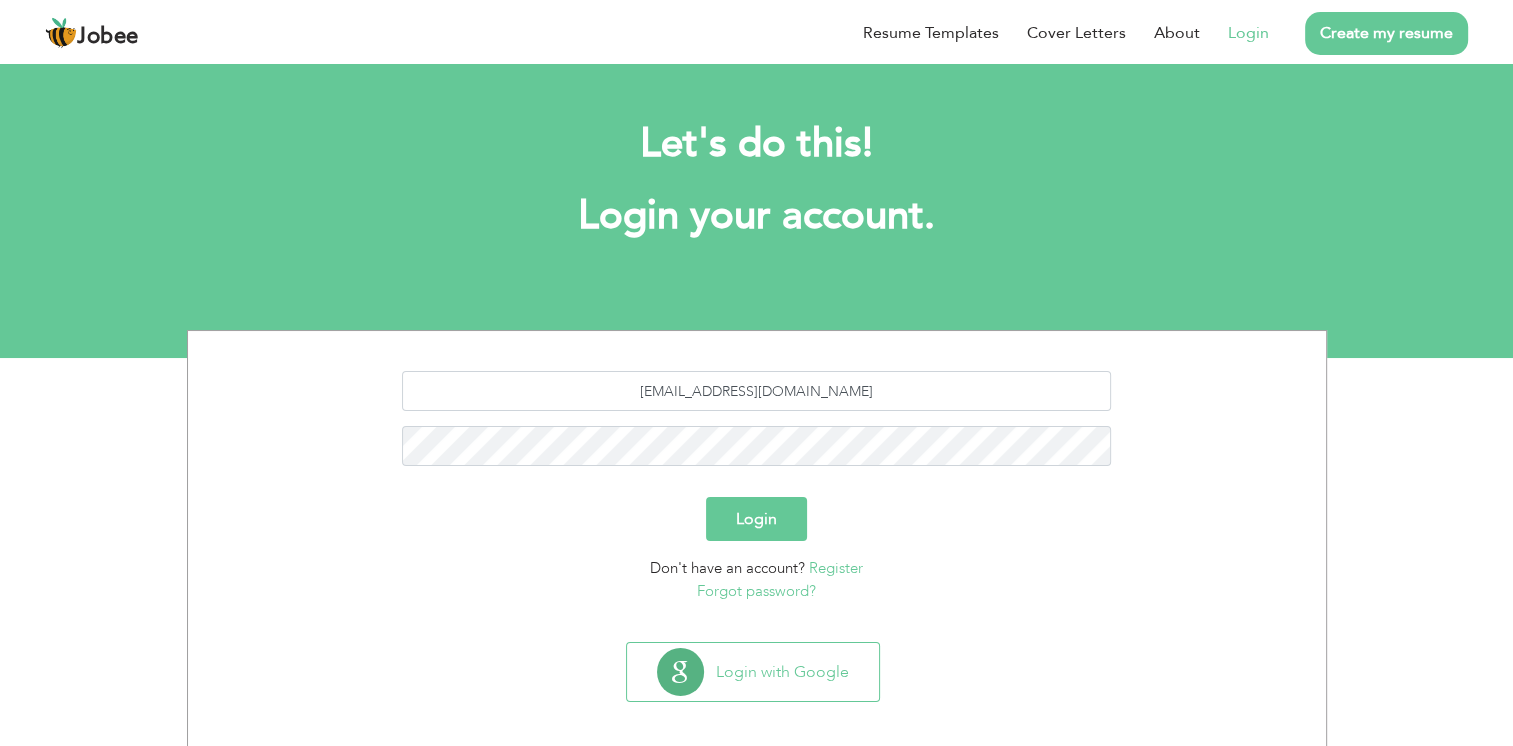 click on "Login" at bounding box center [756, 519] 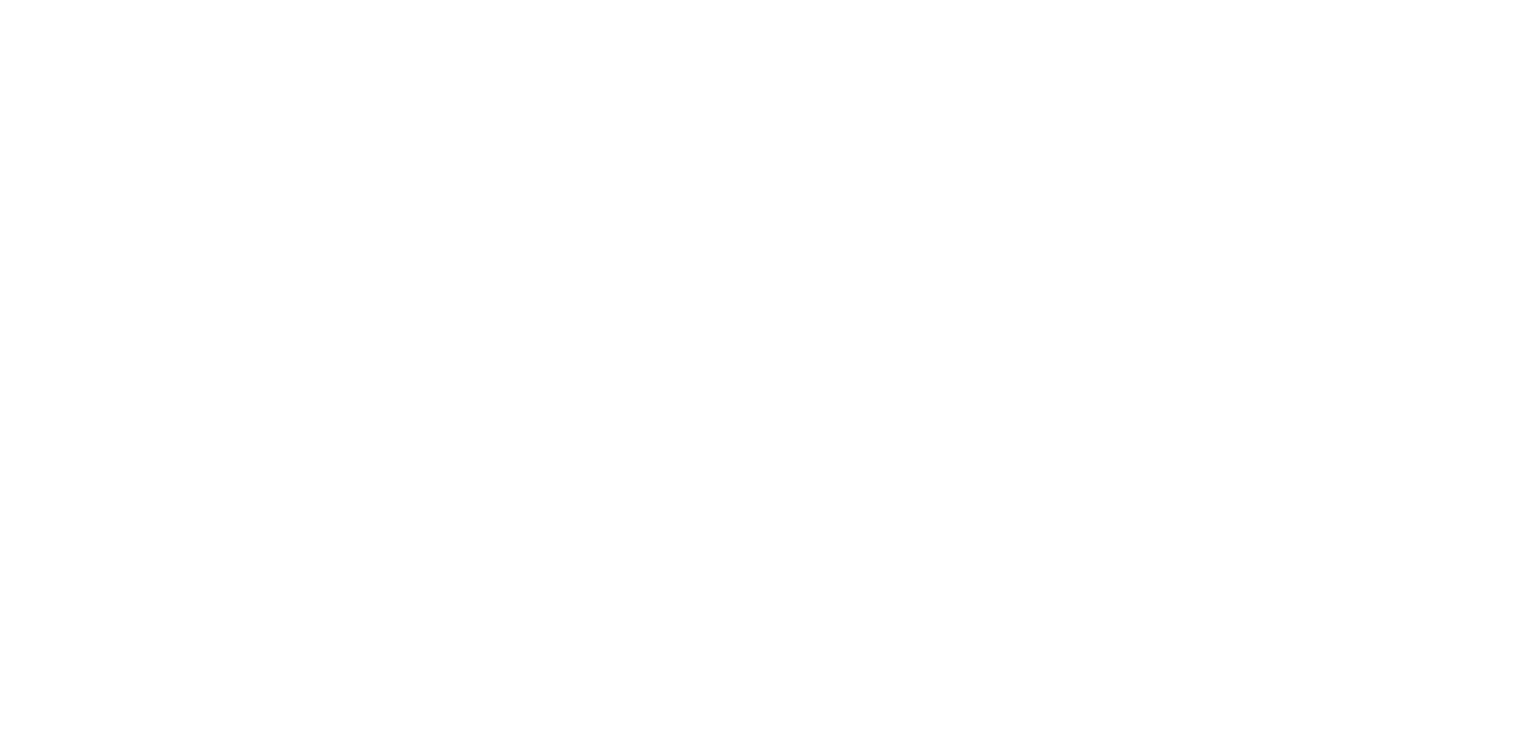 scroll, scrollTop: 0, scrollLeft: 0, axis: both 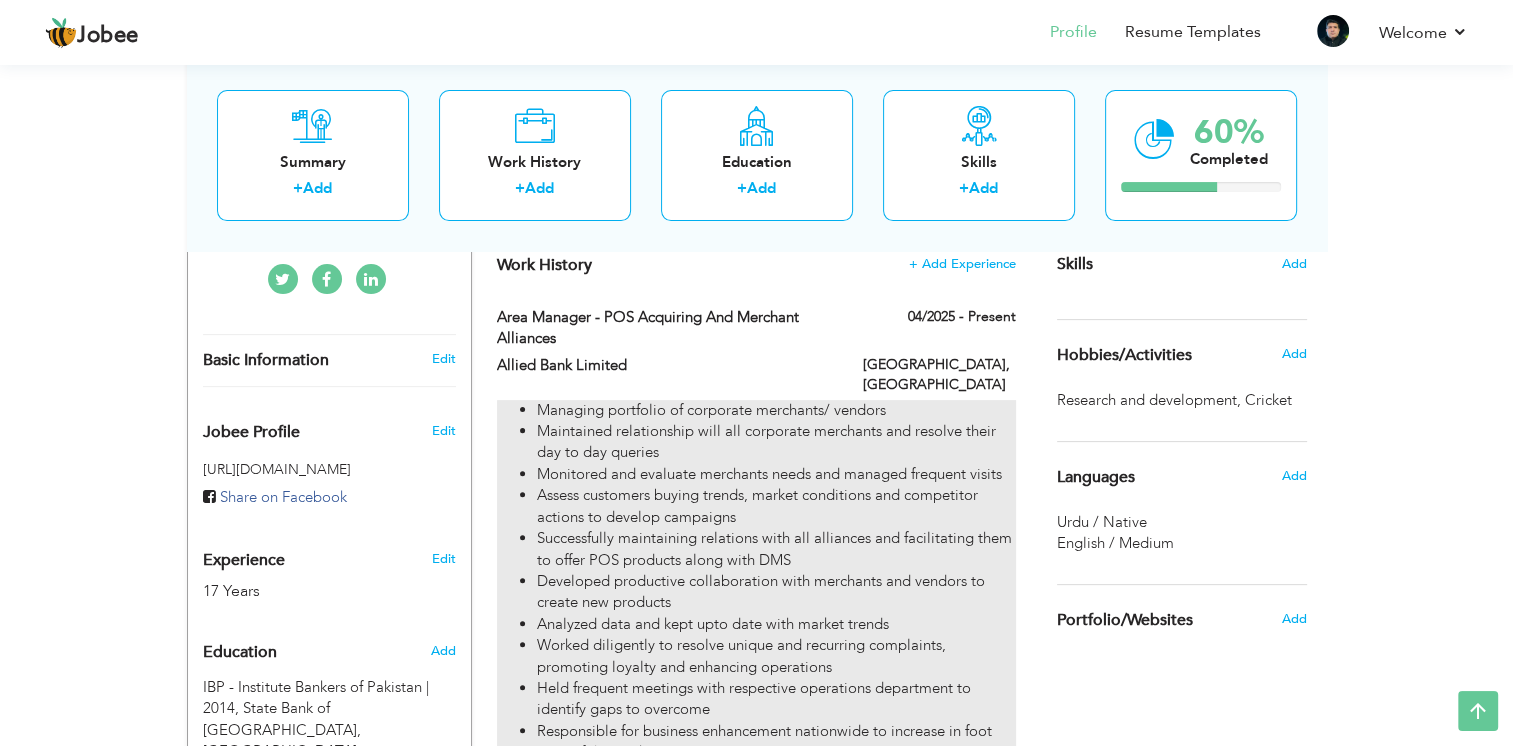 click on "Assess customers buying trends, market conditions and competitor actions to develop campaigns" at bounding box center (776, 506) 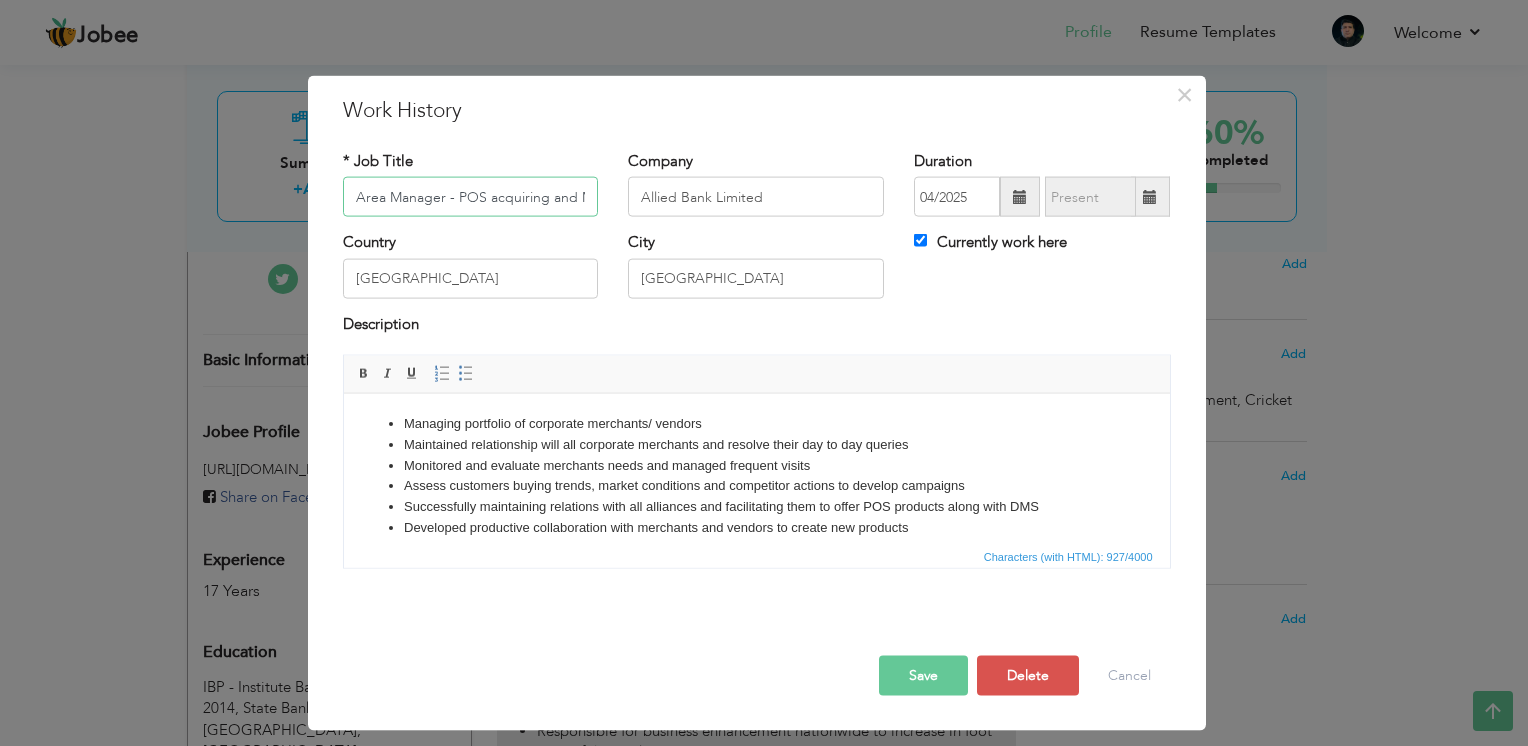 scroll, scrollTop: 0, scrollLeft: 108, axis: horizontal 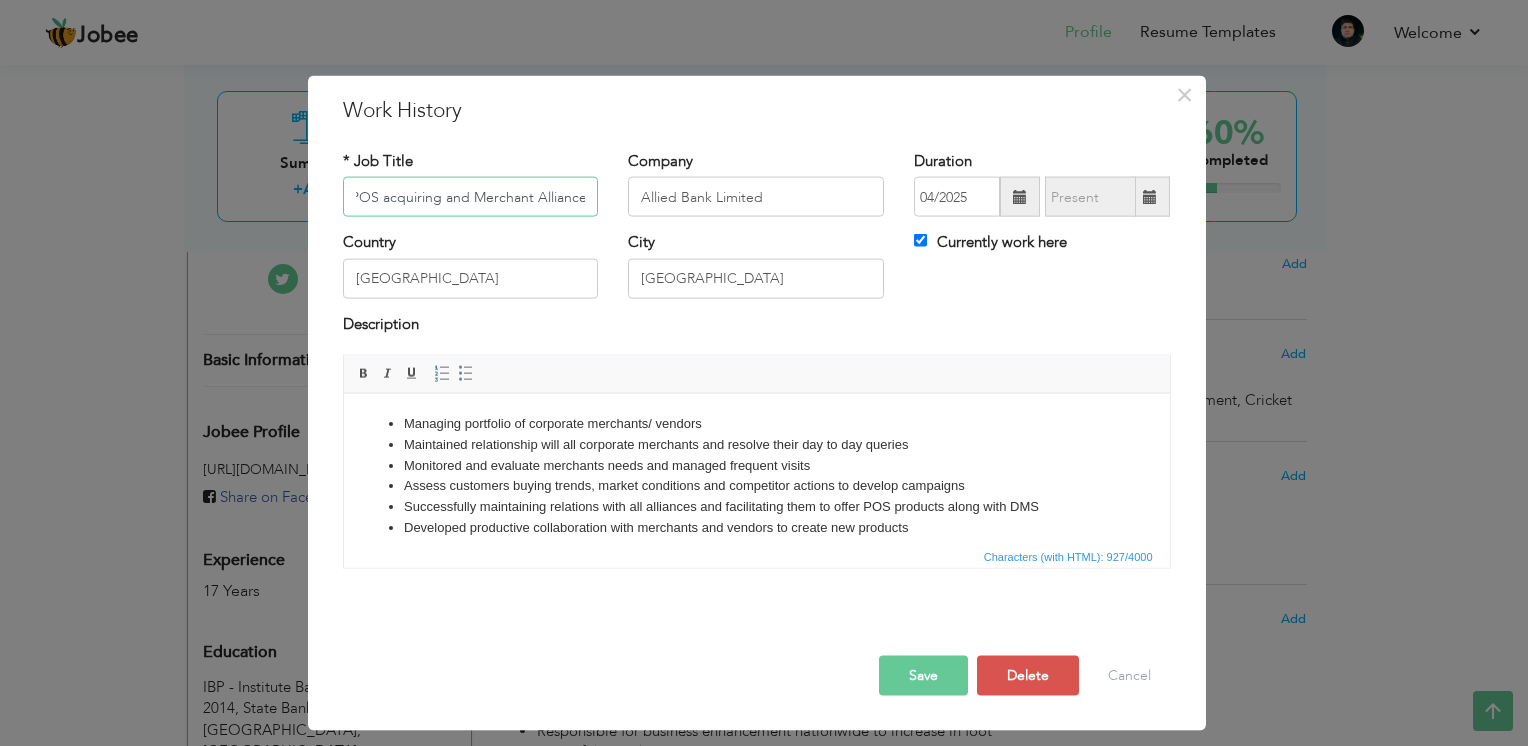 click on "Area Manager - POS acquiring and Merchant Alliances" at bounding box center (471, 197) 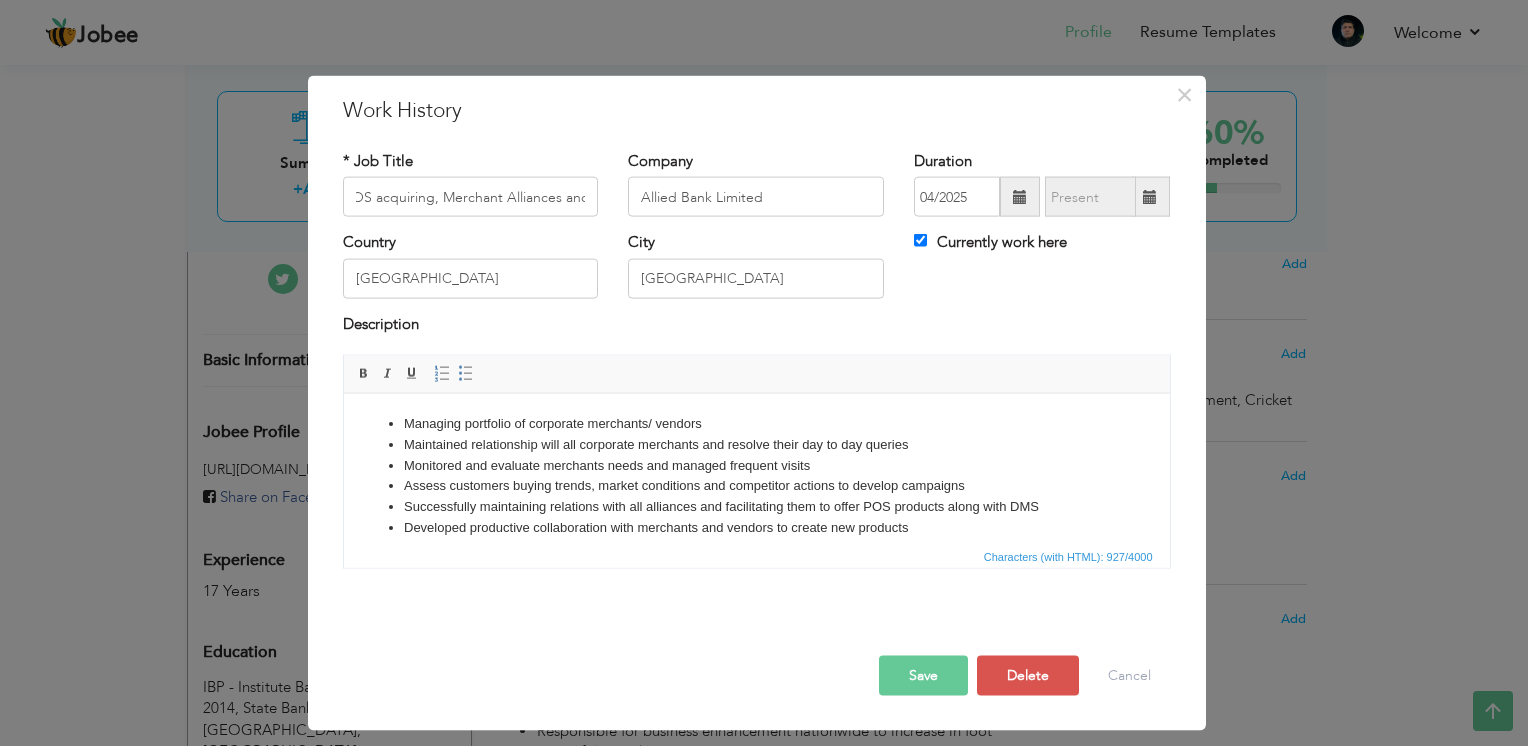 scroll, scrollTop: 0, scrollLeft: 0, axis: both 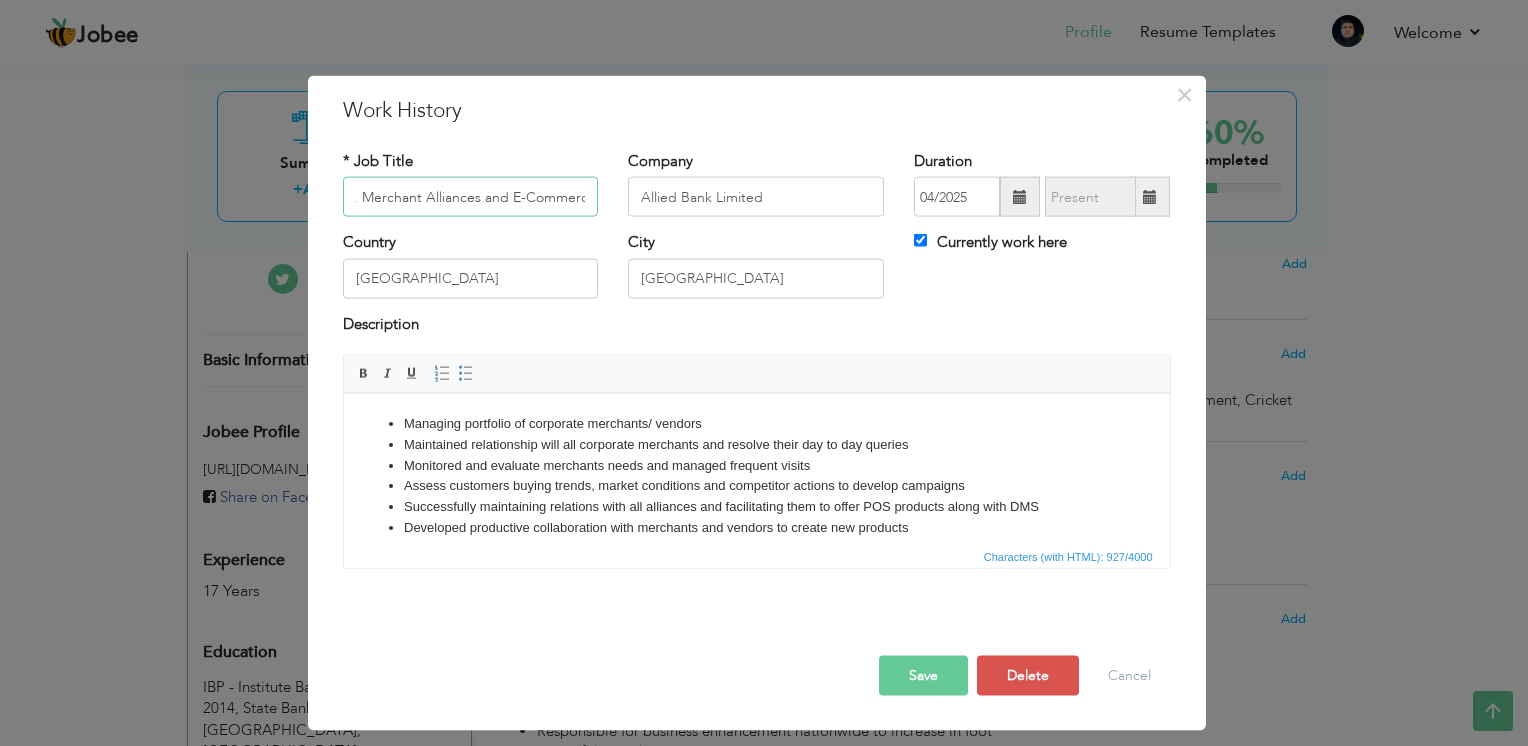 type on "Area Manager - POS acquiring, Merchant Alliances and E-Commerce" 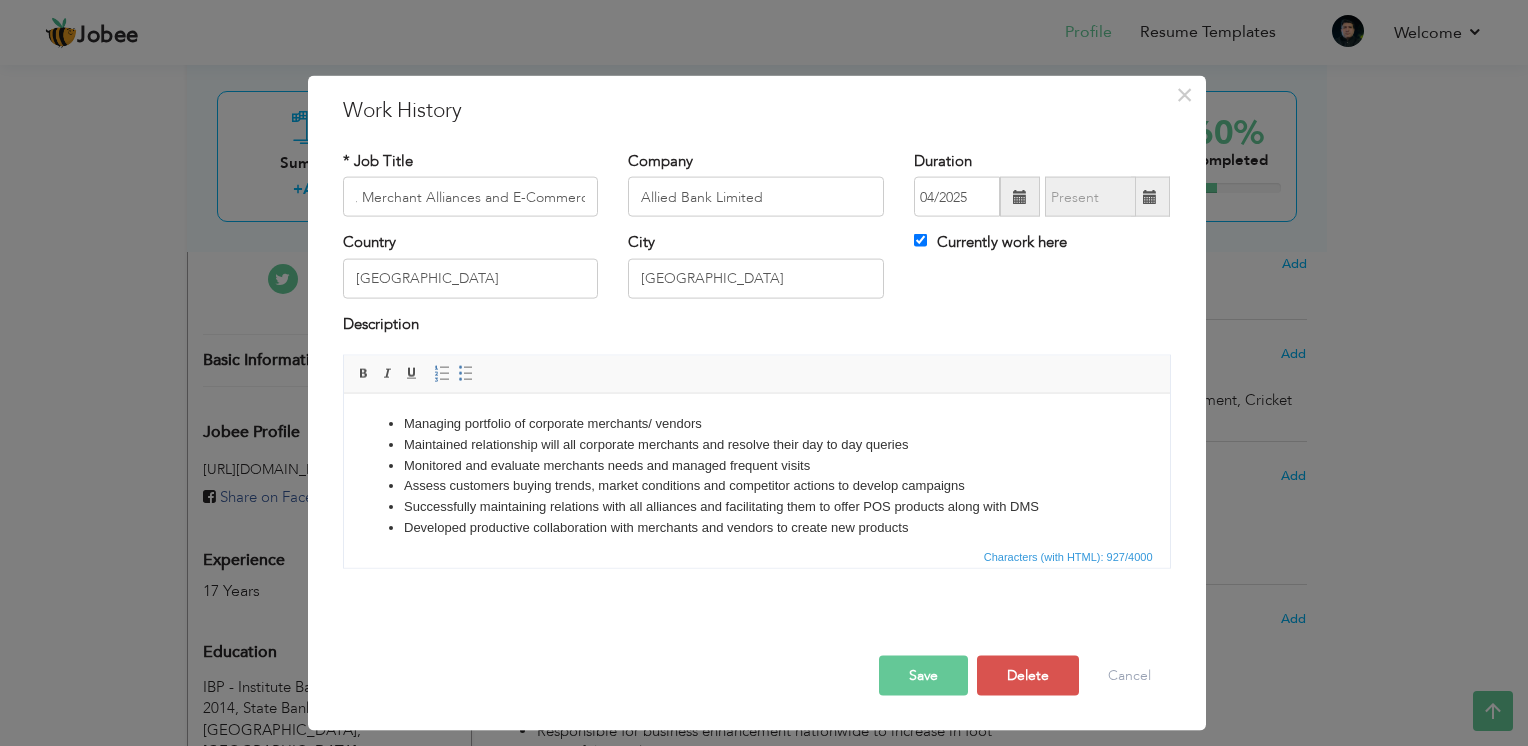 scroll, scrollTop: 0, scrollLeft: 0, axis: both 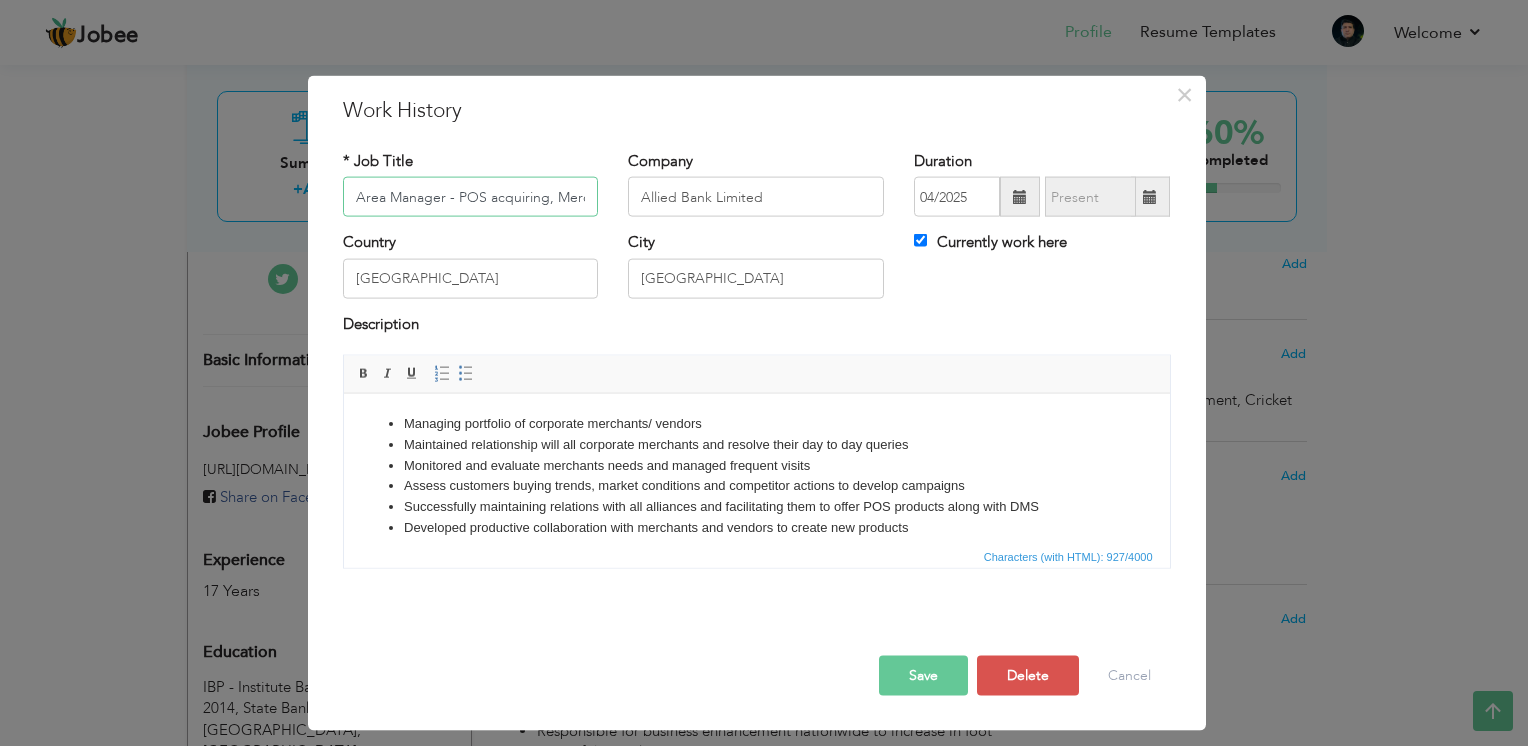 click on "Area Manager - POS acquiring, Merchant Alliances and E-Commerce" at bounding box center (471, 197) 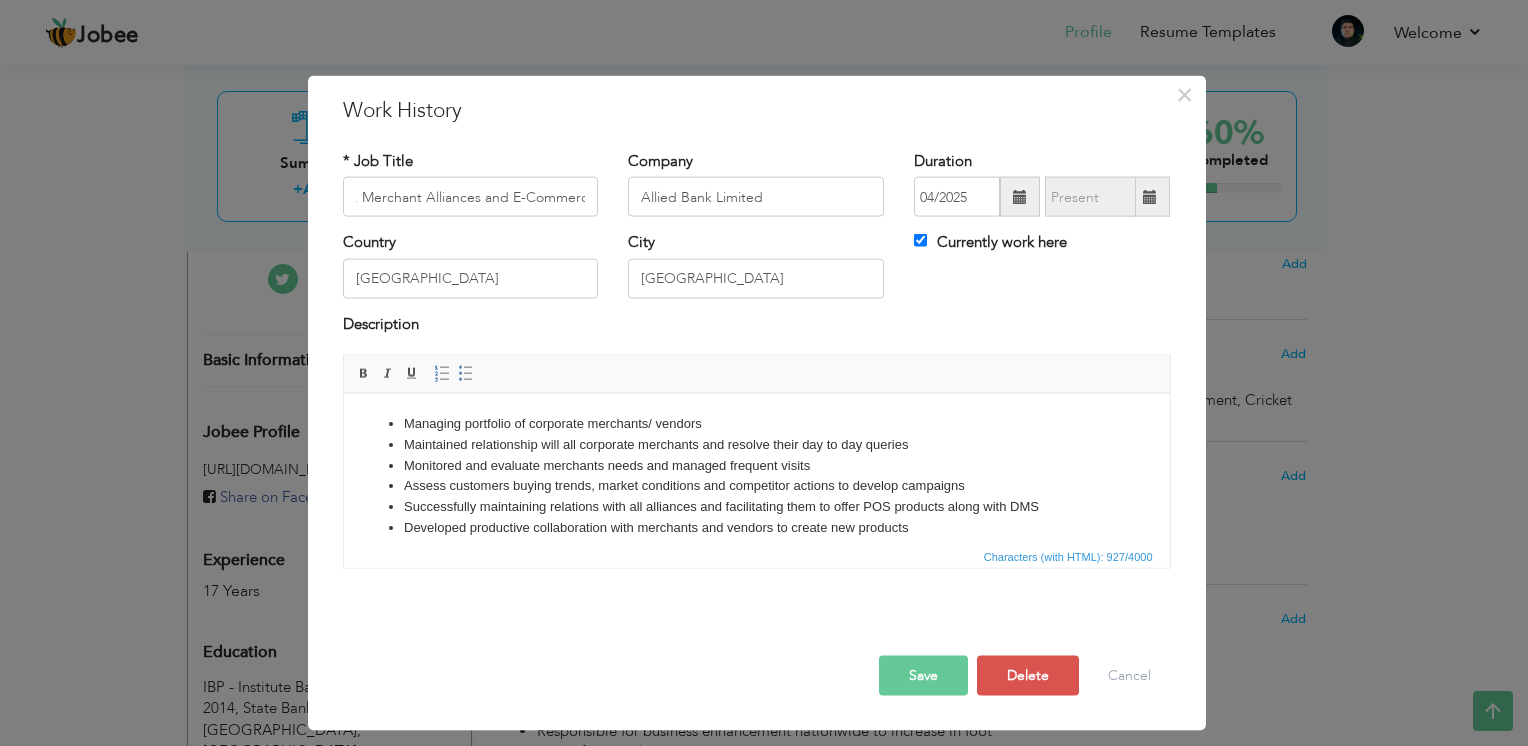 scroll, scrollTop: 0, scrollLeft: 0, axis: both 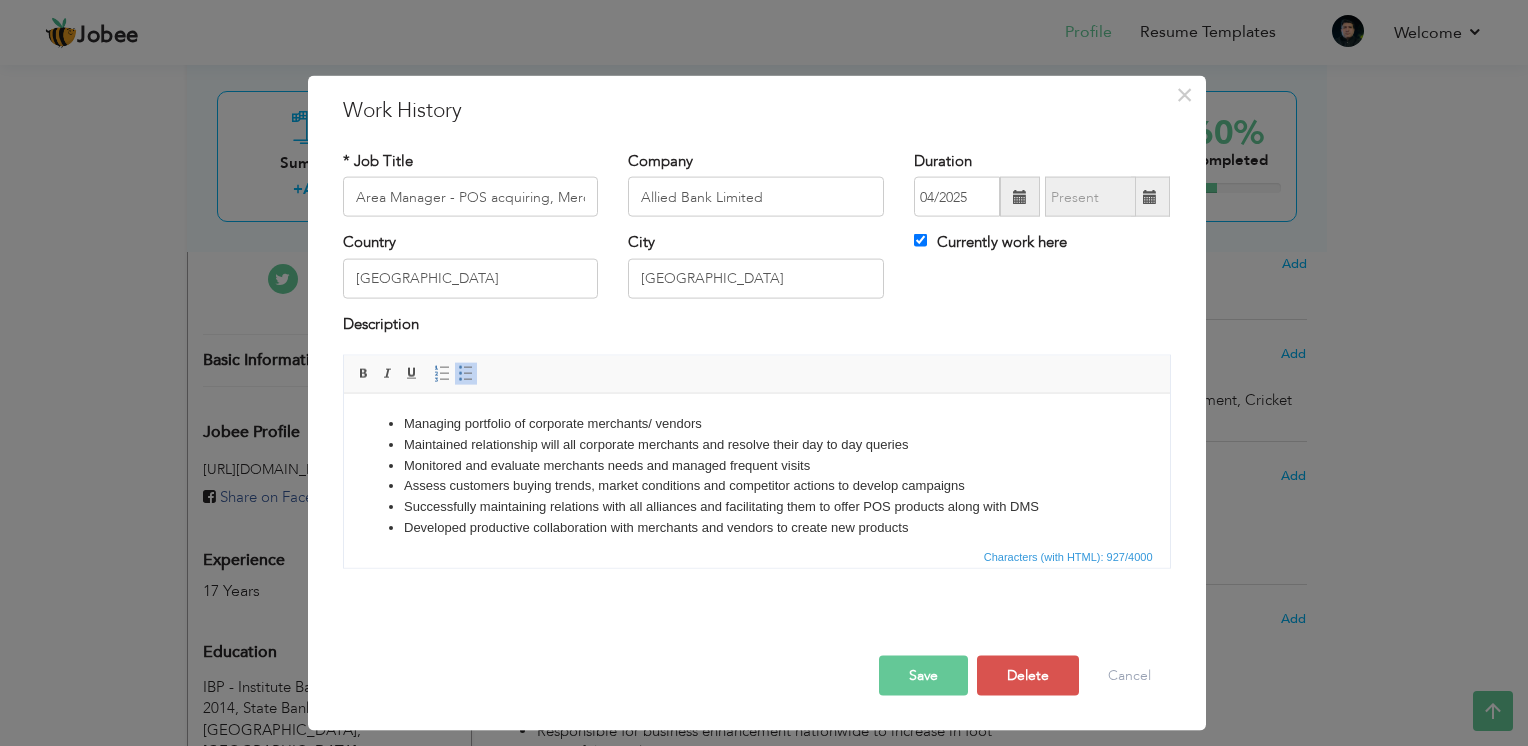 click on "Managing portfolio of corporate merchants/ vendors" at bounding box center (756, 423) 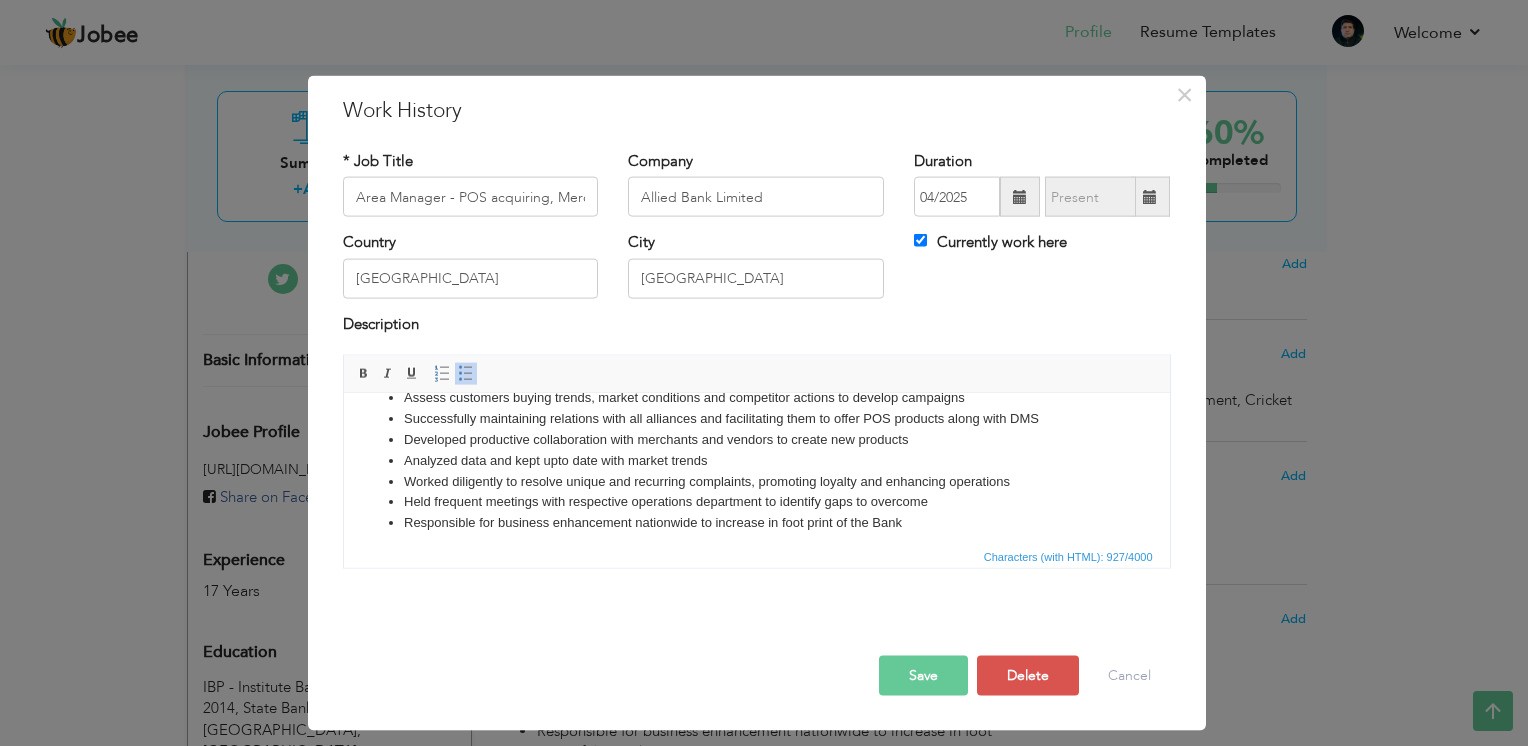 scroll, scrollTop: 0, scrollLeft: 0, axis: both 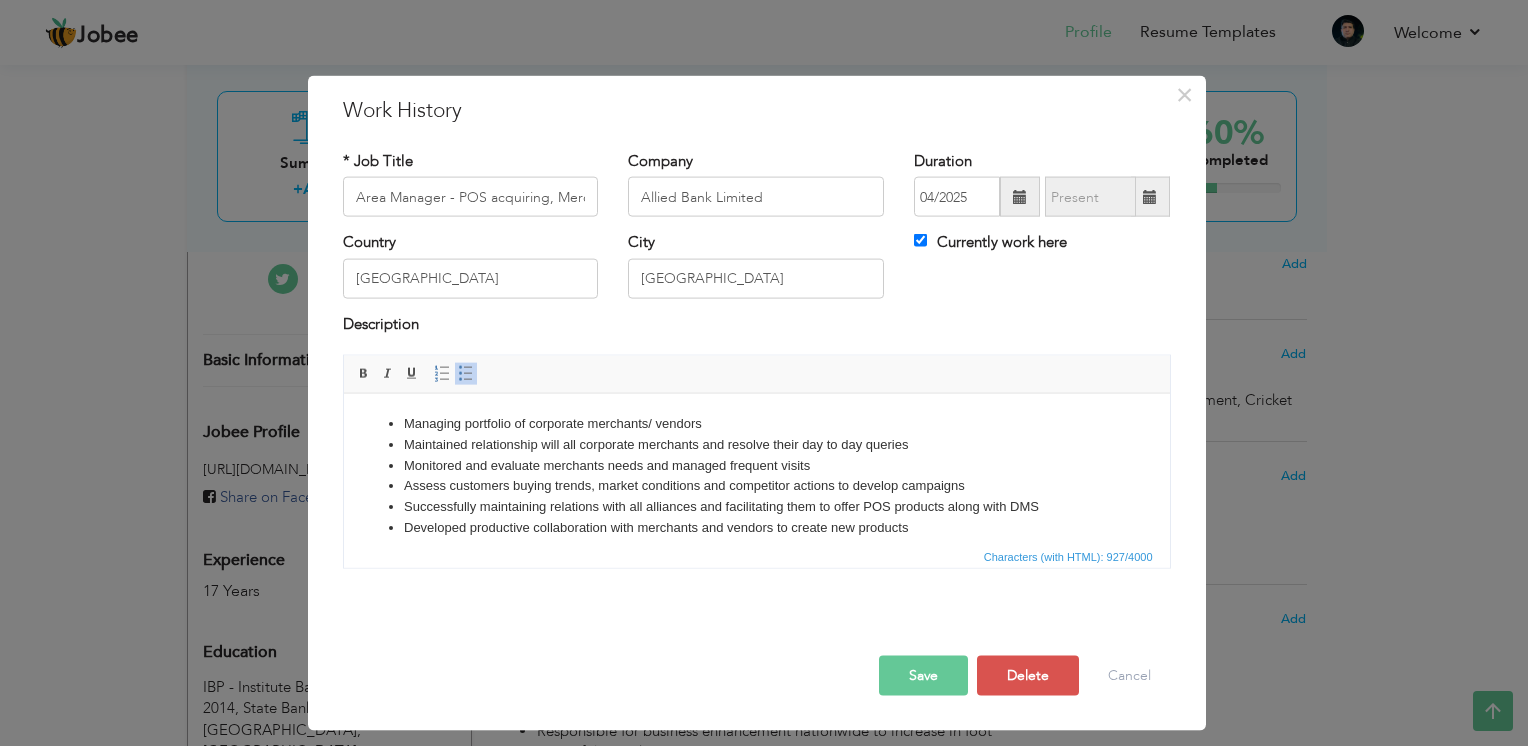 click on "Maintained relationship will all corporate merchants and resolve their day to day queries" at bounding box center [756, 444] 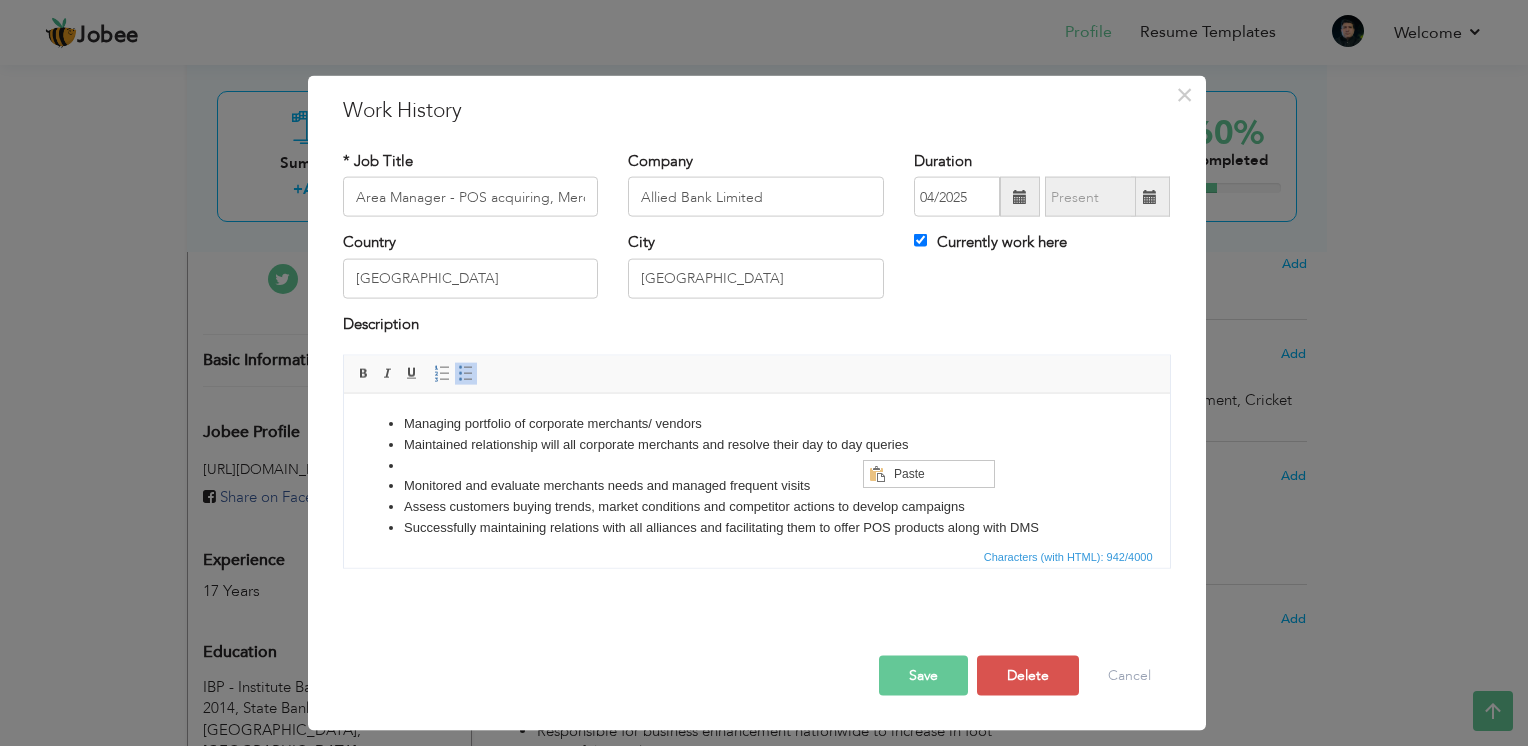 scroll, scrollTop: 0, scrollLeft: 0, axis: both 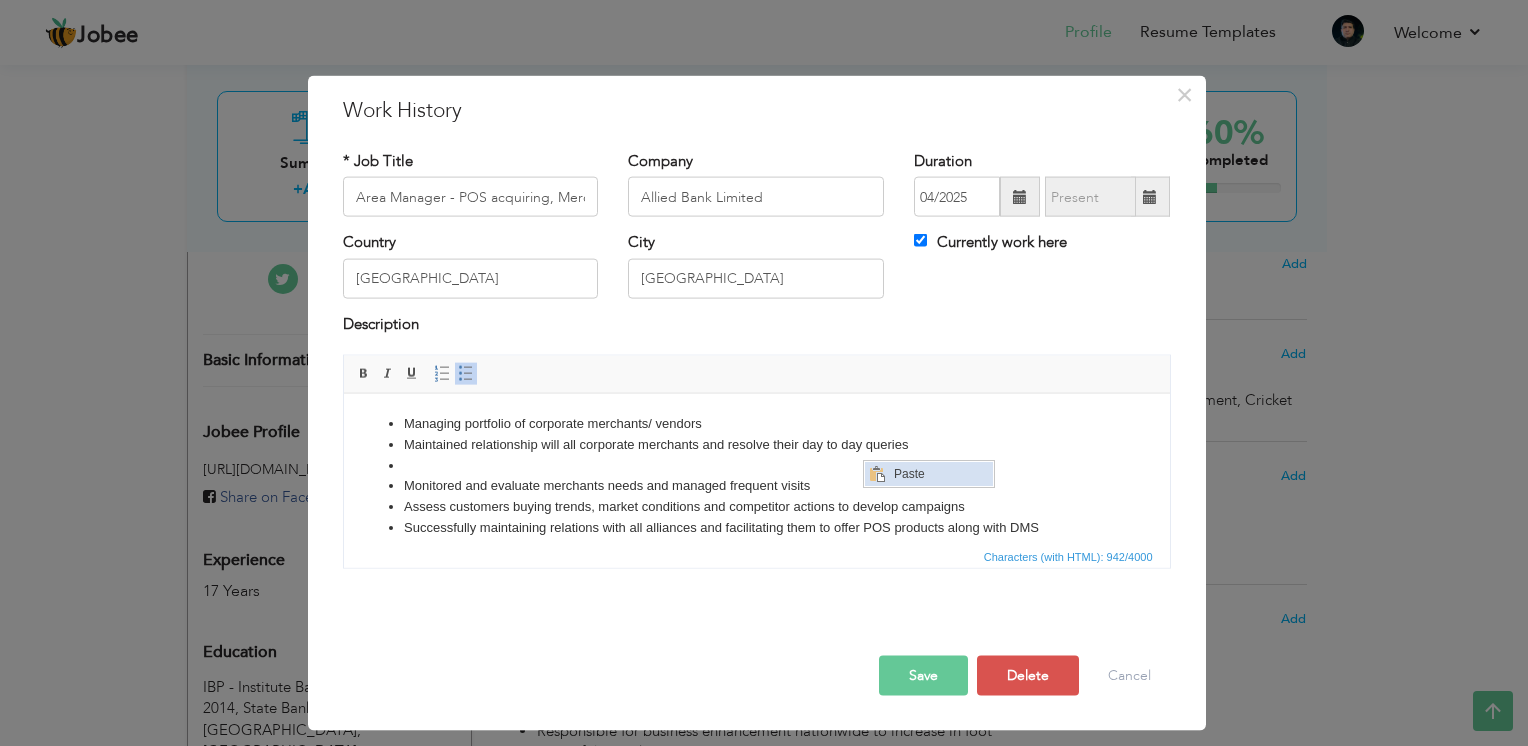 click on "Paste" at bounding box center (941, 473) 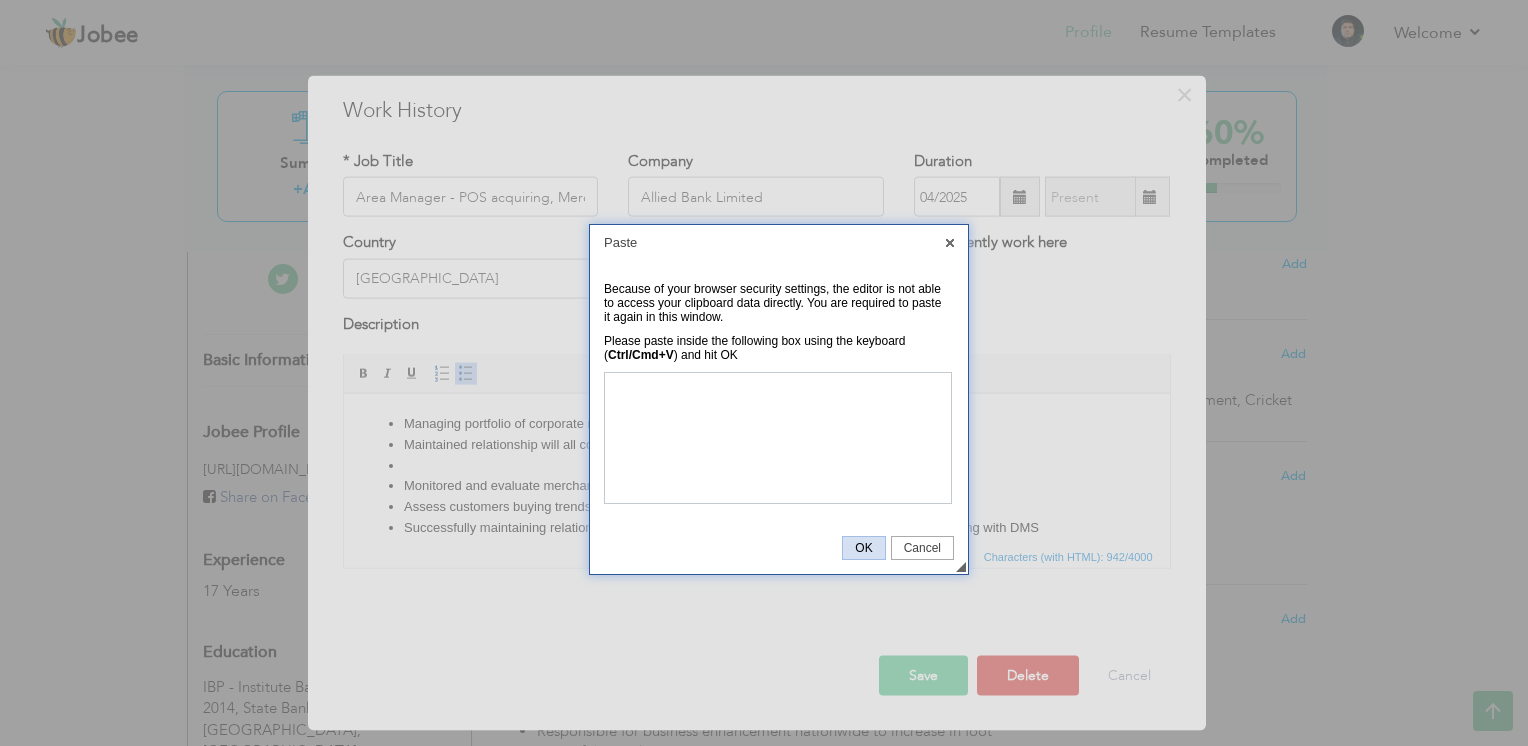 click on "OK" at bounding box center [863, 548] 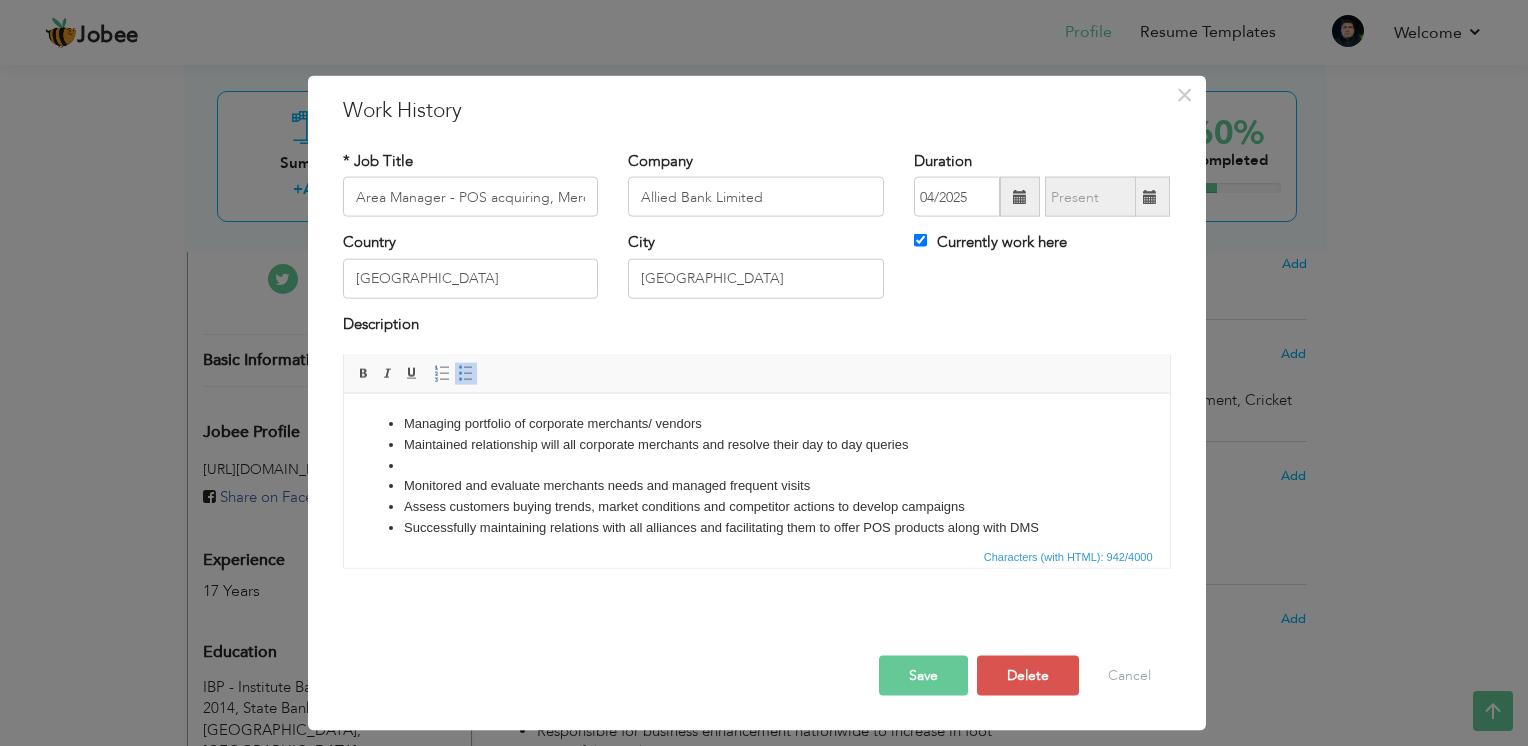 type 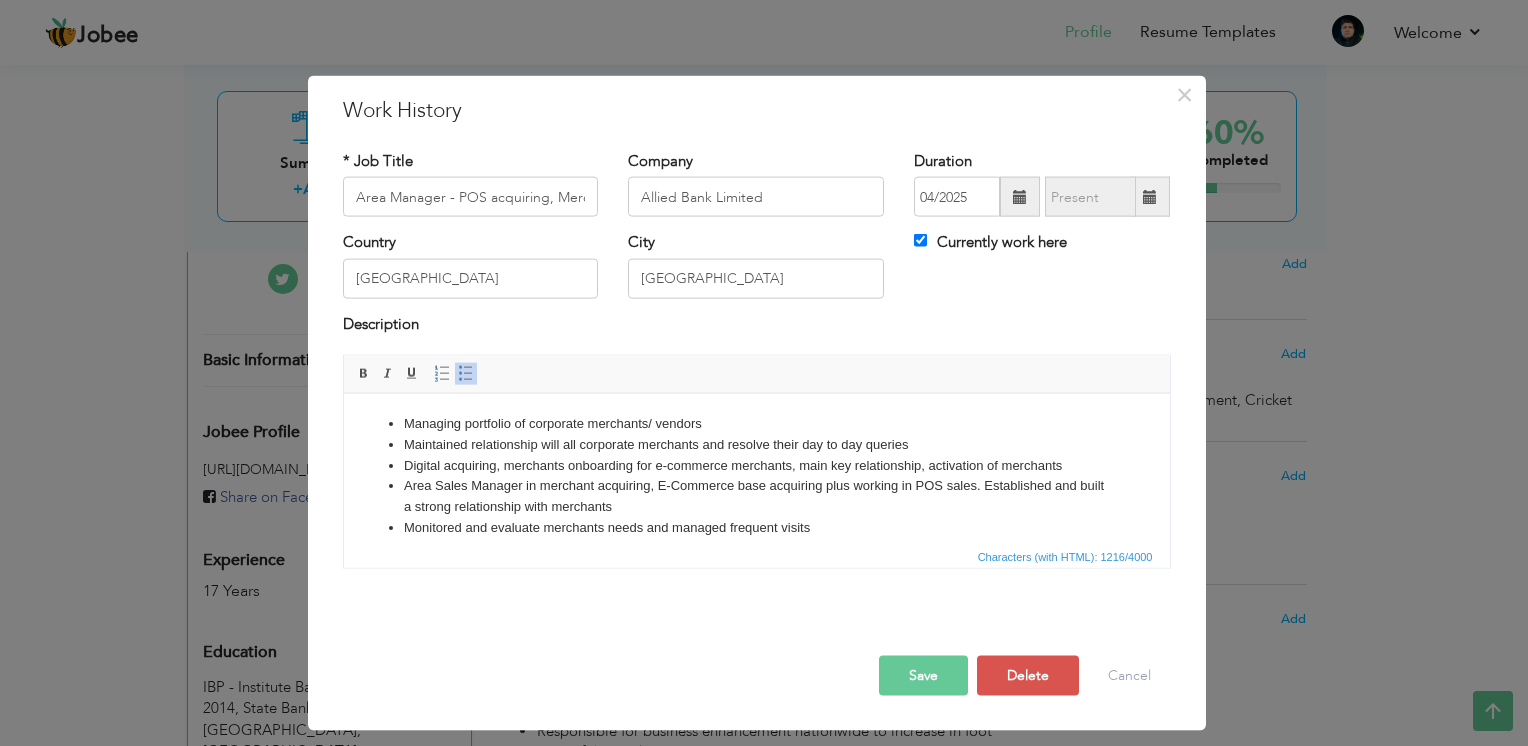 click on "Managing portfolio of corporate merchants/ vendors Maintained relationship will all corporate merchants and resolve their day to day queries Digital a cquiring, m erchants onboarding for e-commerce merchants, main key relationship, activation of merchants  Area Sales Manager in merchant acquiring, E-Commerce base acquiring plus working in POS sales. Established and built a strong relationship with merchants Monitored and evaluate merchants needs and managed frequent visits Assess customers buying trends, market conditions and competitor actions to develop campaigns Successfully maintaining relations with all alliances and facilitating them to offer POS products along with DMS Developed productive collaboration with merchants and vendors to create new products Analyzed data and kept upto date with market trends Worked diligently to resolve unique and recurring complaints, promoting loyalty and enhancing operations Held frequent meetings with respective operations department to identify gaps to overcome" at bounding box center [756, 548] 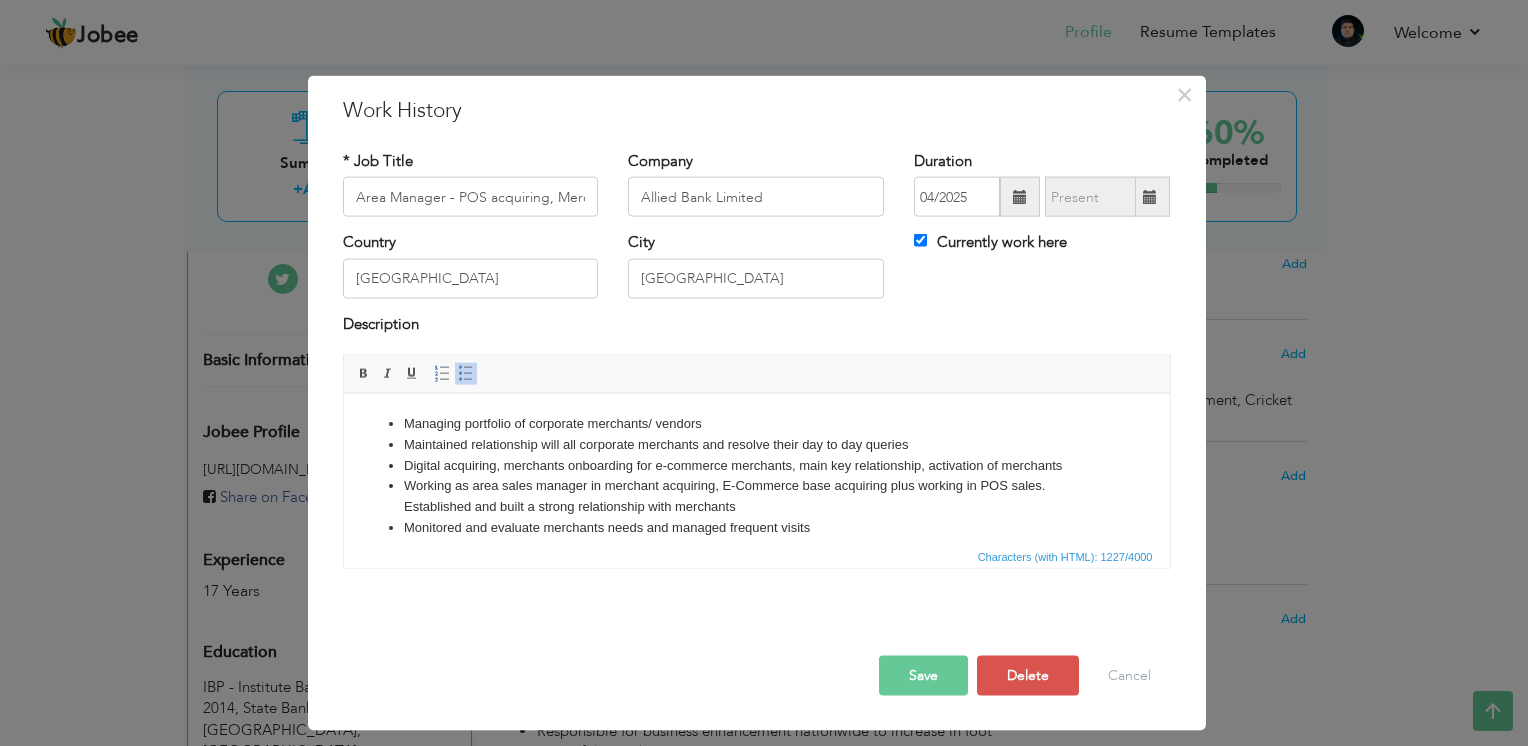 click on "Managing portfolio of corporate merchants/ vendors Maintained relationship will all corporate merchants and resolve their day to day queries Digital a cquiring, m erchants onboarding for e-commerce merchants, main key relationship, activation of merchants  Working as a rea s ales m [PERSON_NAME] in merchant acquiring, E-Commerce base acquiring plus working in POS sales. Established and built a strong relationship with merchants Monitored and evaluate merchants needs and managed frequent visits Assess customers buying trends, market conditions and competitor actions to develop campaigns Successfully maintaining relations with all alliances and facilitating them to offer POS products along with DMS Developed productive collaboration with merchants and vendors to create new products Analyzed data and kept upto date with market trends Worked diligently to resolve unique and recurring complaints, promoting loyalty and enhancing operations" at bounding box center [756, 548] 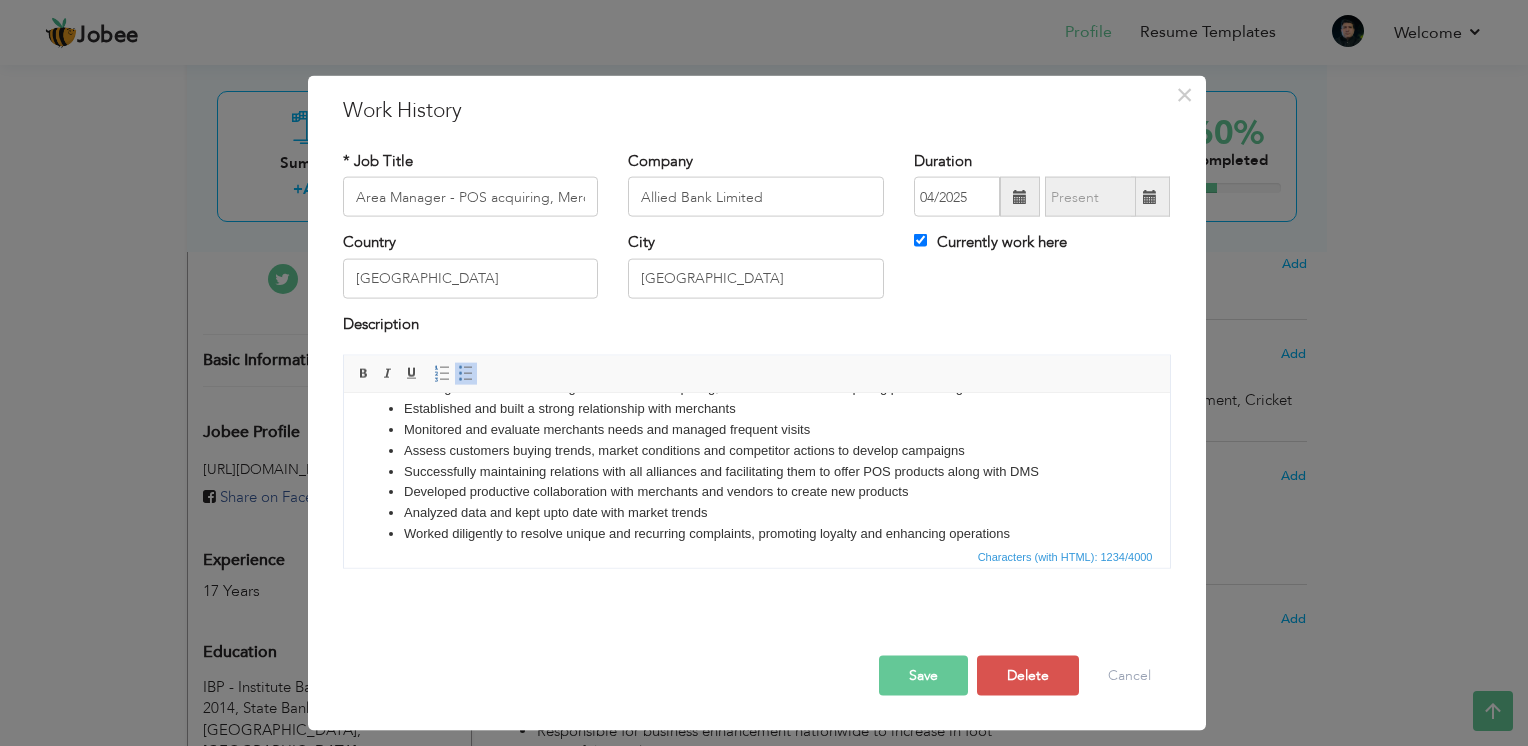 scroll, scrollTop: 160, scrollLeft: 0, axis: vertical 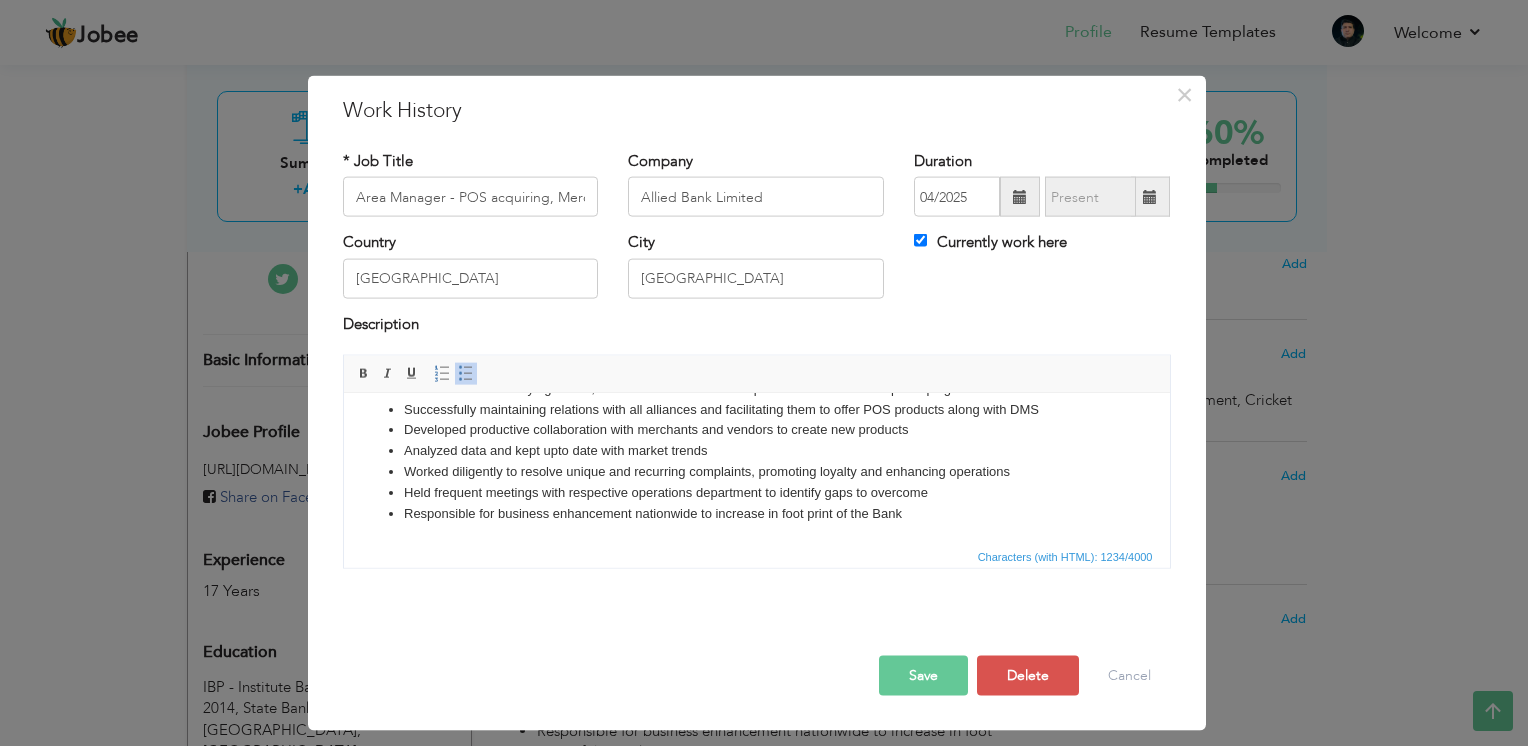 click on "Save" at bounding box center [923, 676] 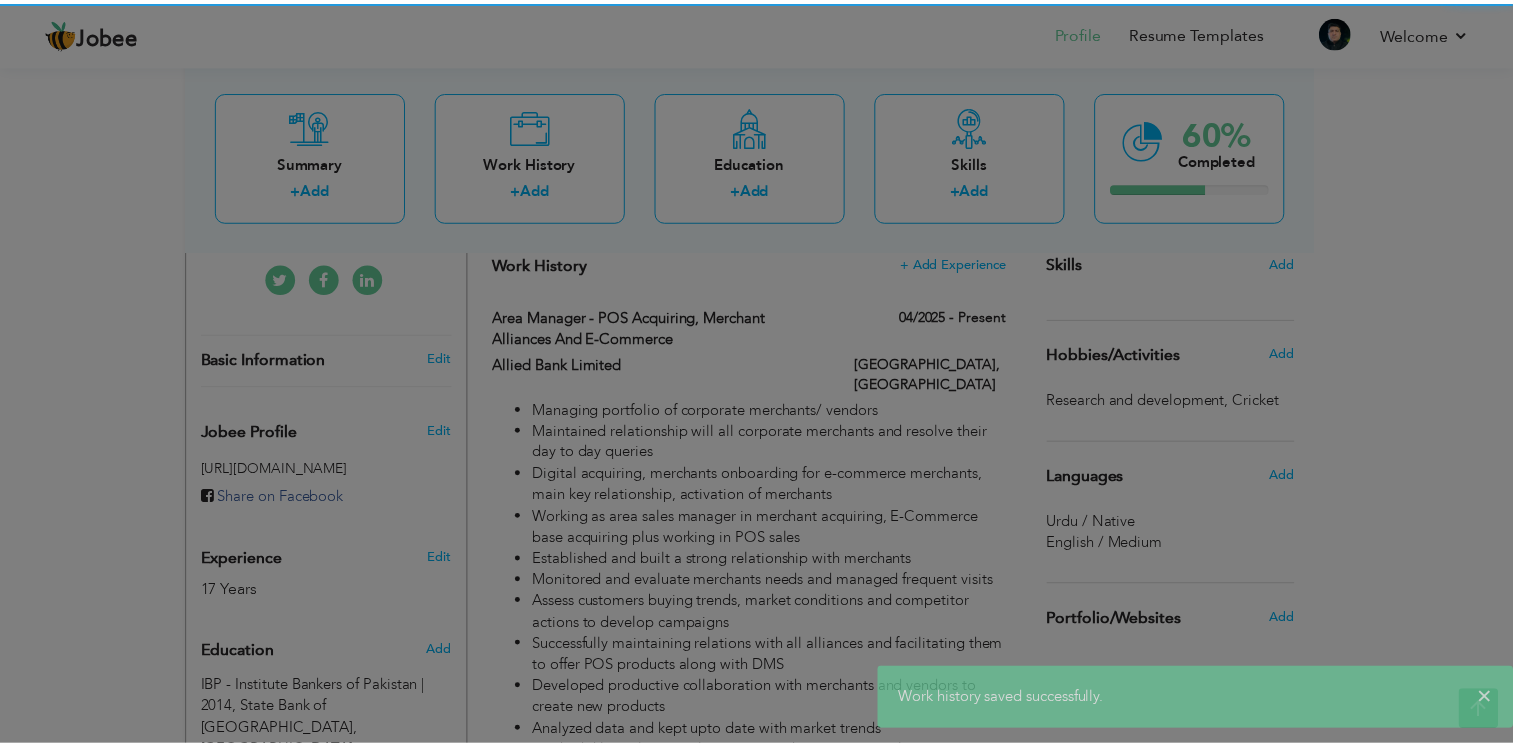 scroll, scrollTop: 0, scrollLeft: 0, axis: both 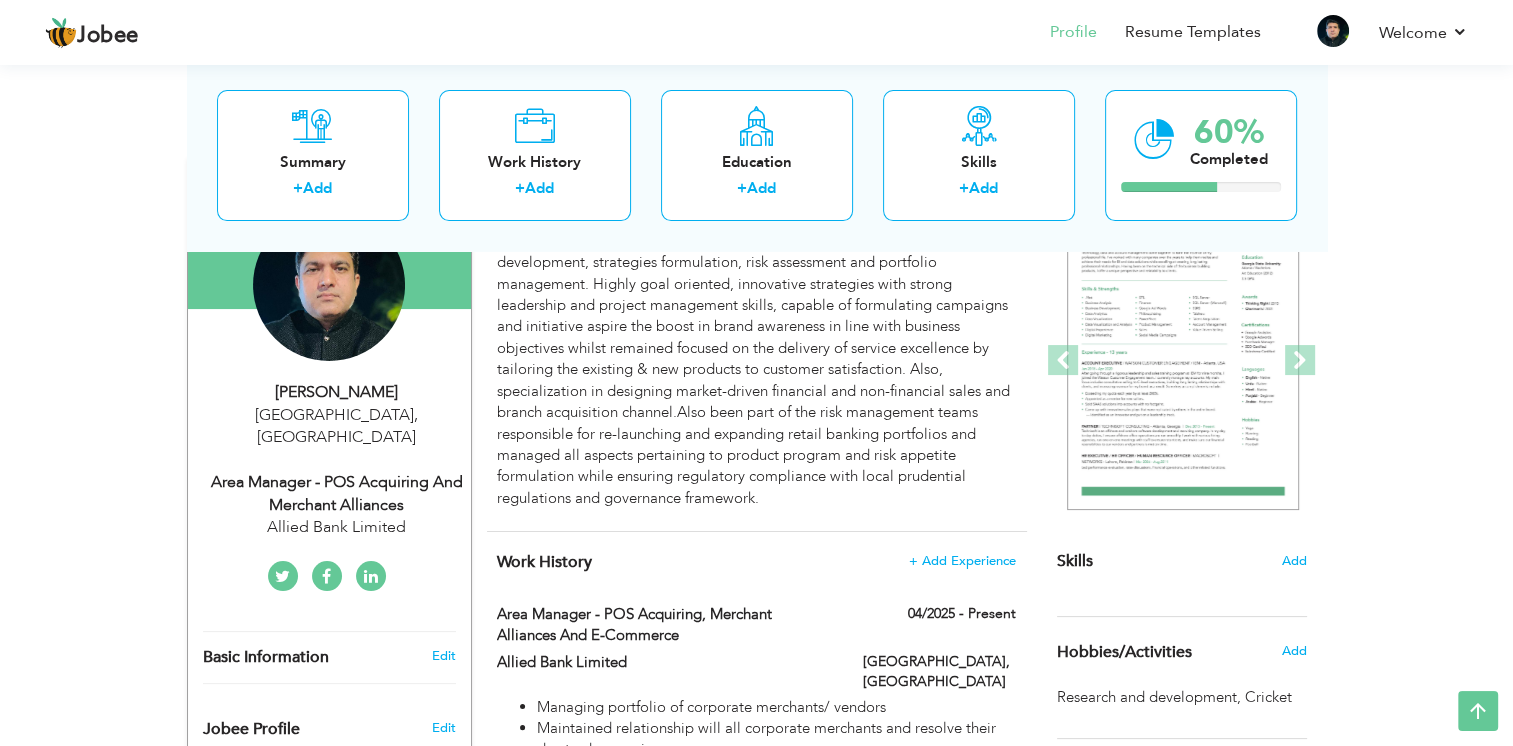 click on "Area Manager - POS Acquiring and Merchant Alliances" at bounding box center (337, 494) 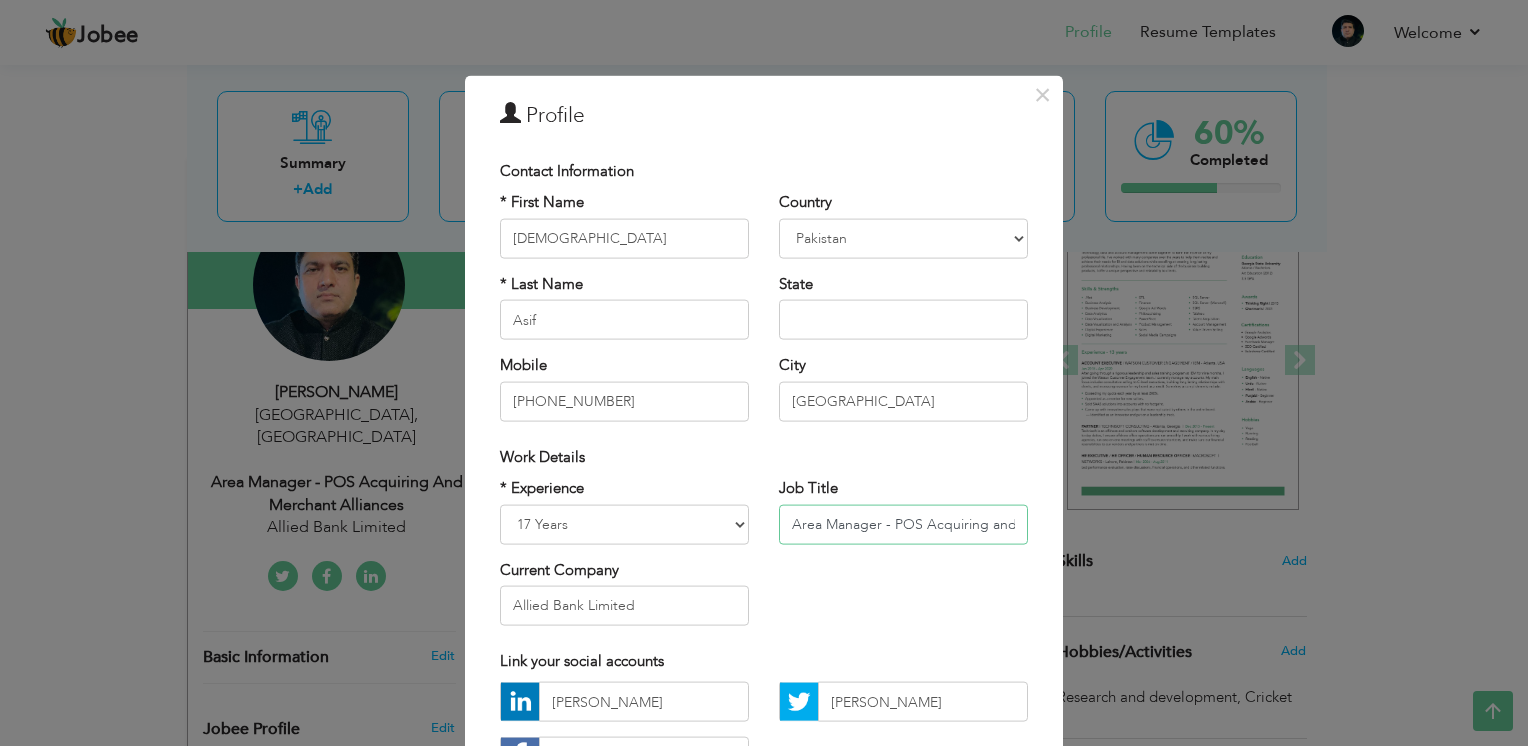 click on "Area Manager - POS Acquiring and Merchant Alliances" at bounding box center (903, 524) 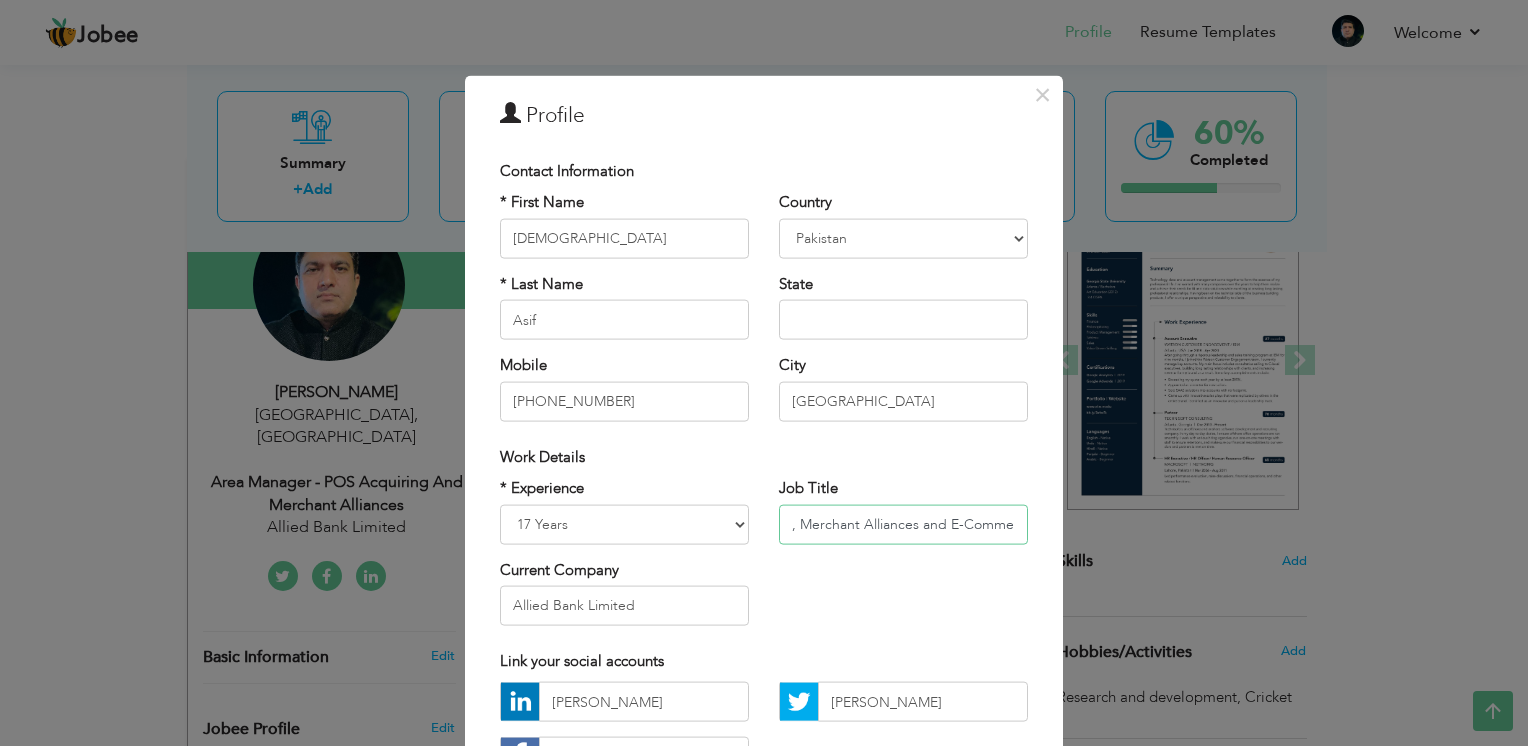 scroll, scrollTop: 0, scrollLeft: 205, axis: horizontal 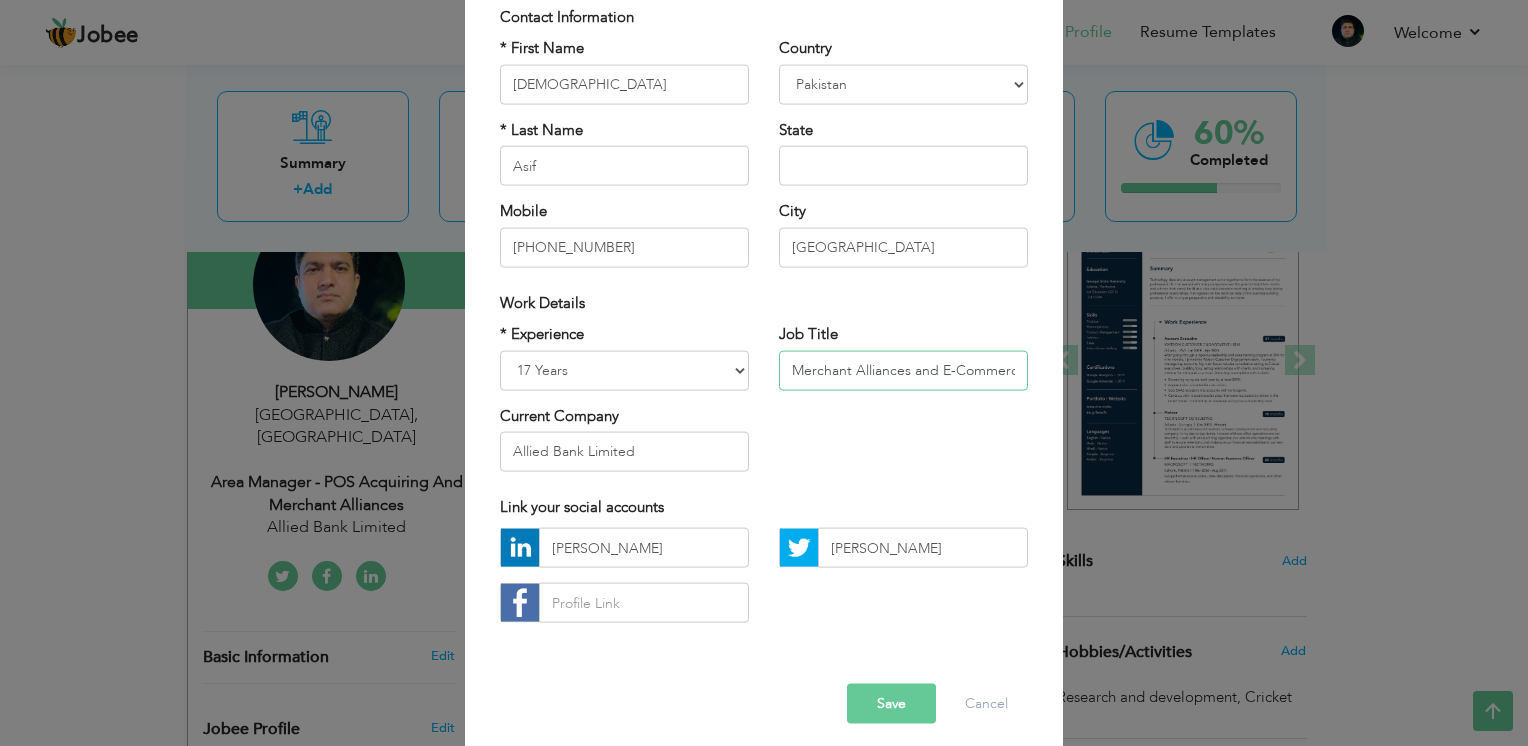 type on "Area Manager - POS Acquiring, Merchant Alliances and E-Commerce" 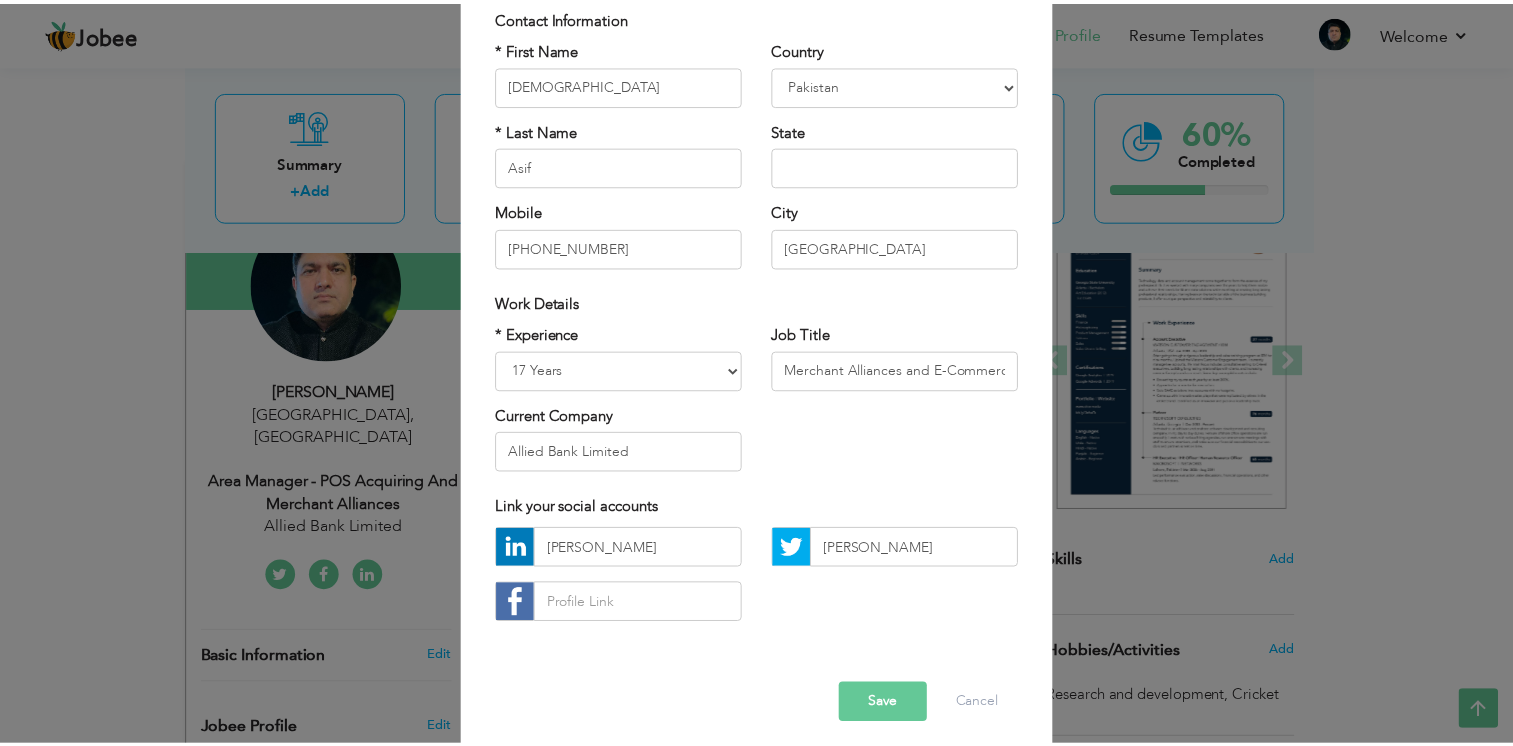 scroll, scrollTop: 0, scrollLeft: 0, axis: both 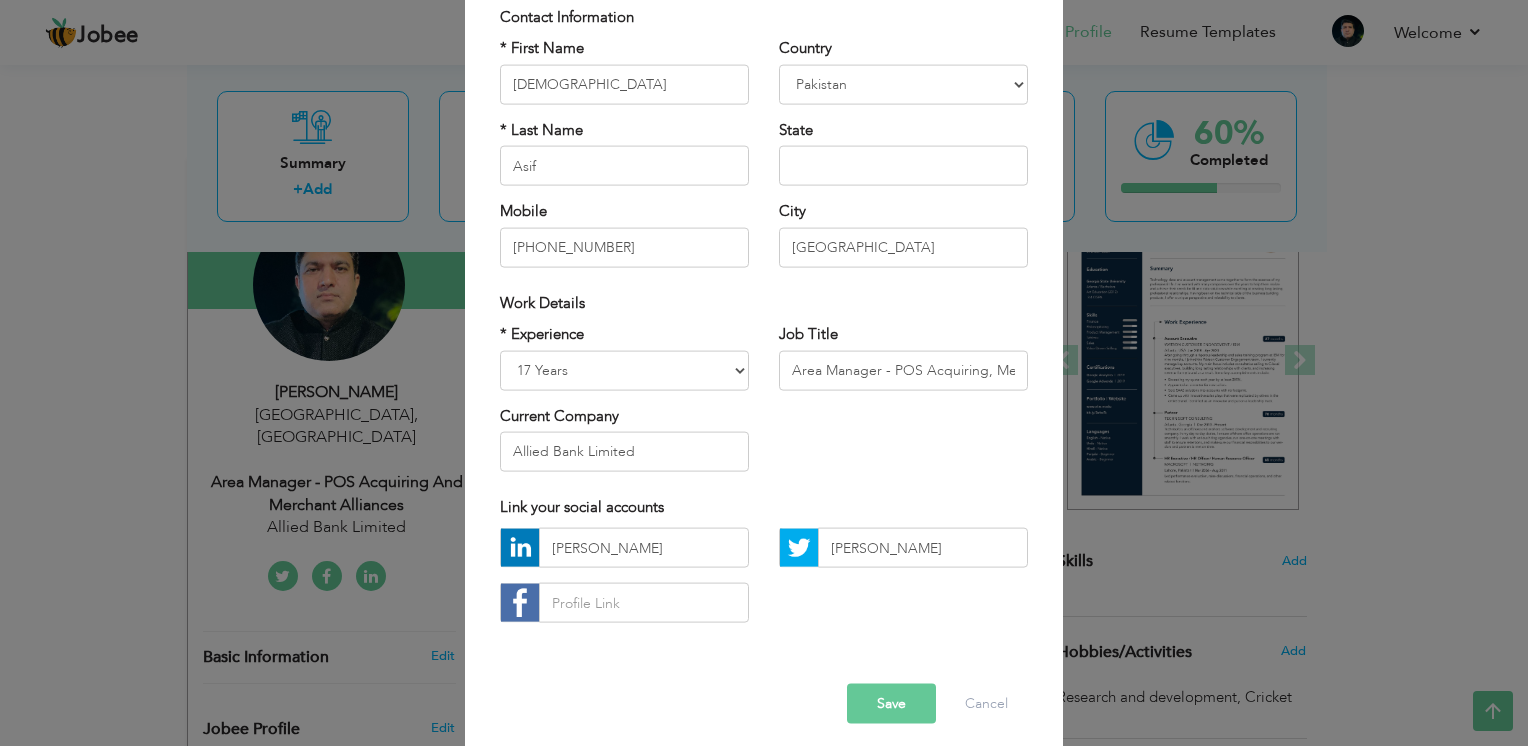 click on "Save" at bounding box center [891, 704] 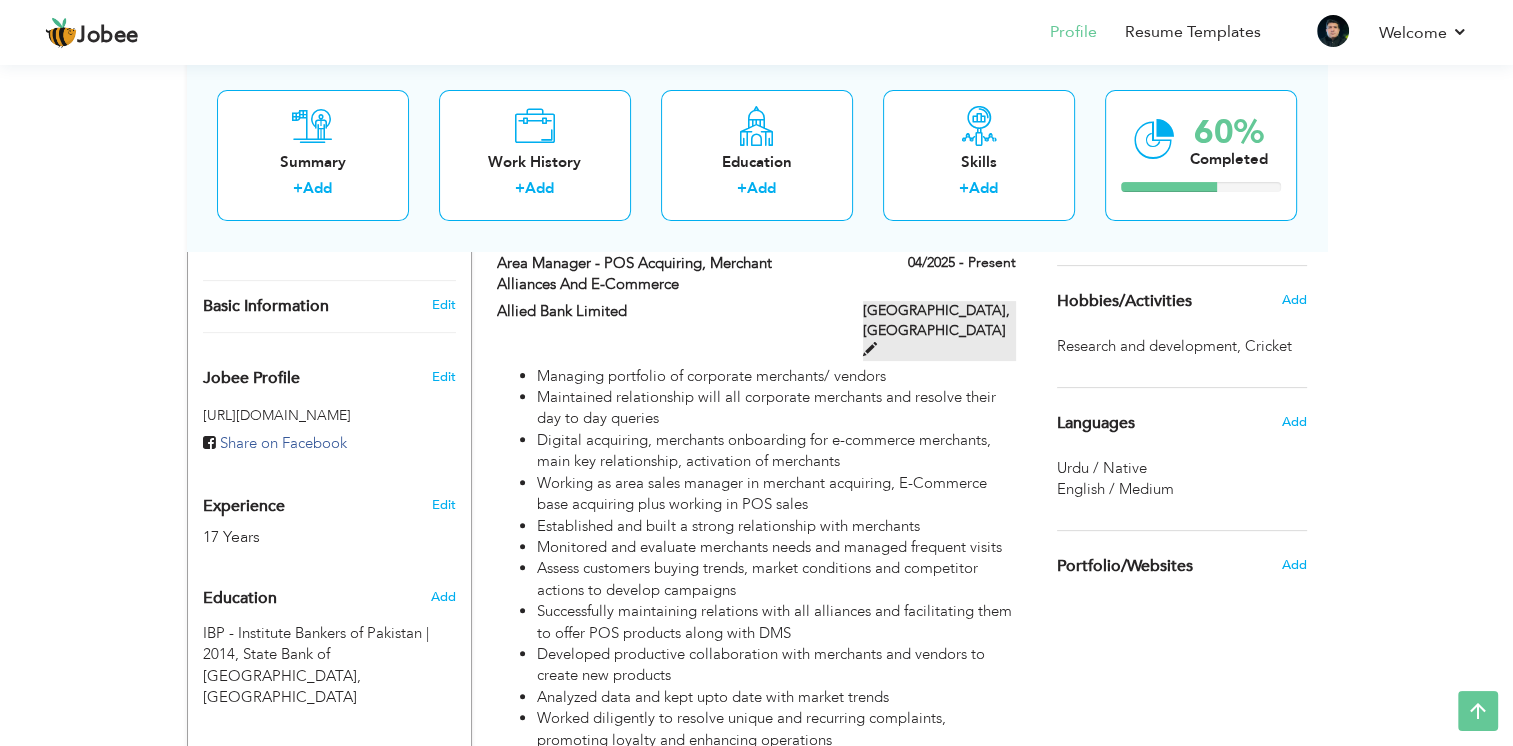 scroll, scrollTop: 0, scrollLeft: 0, axis: both 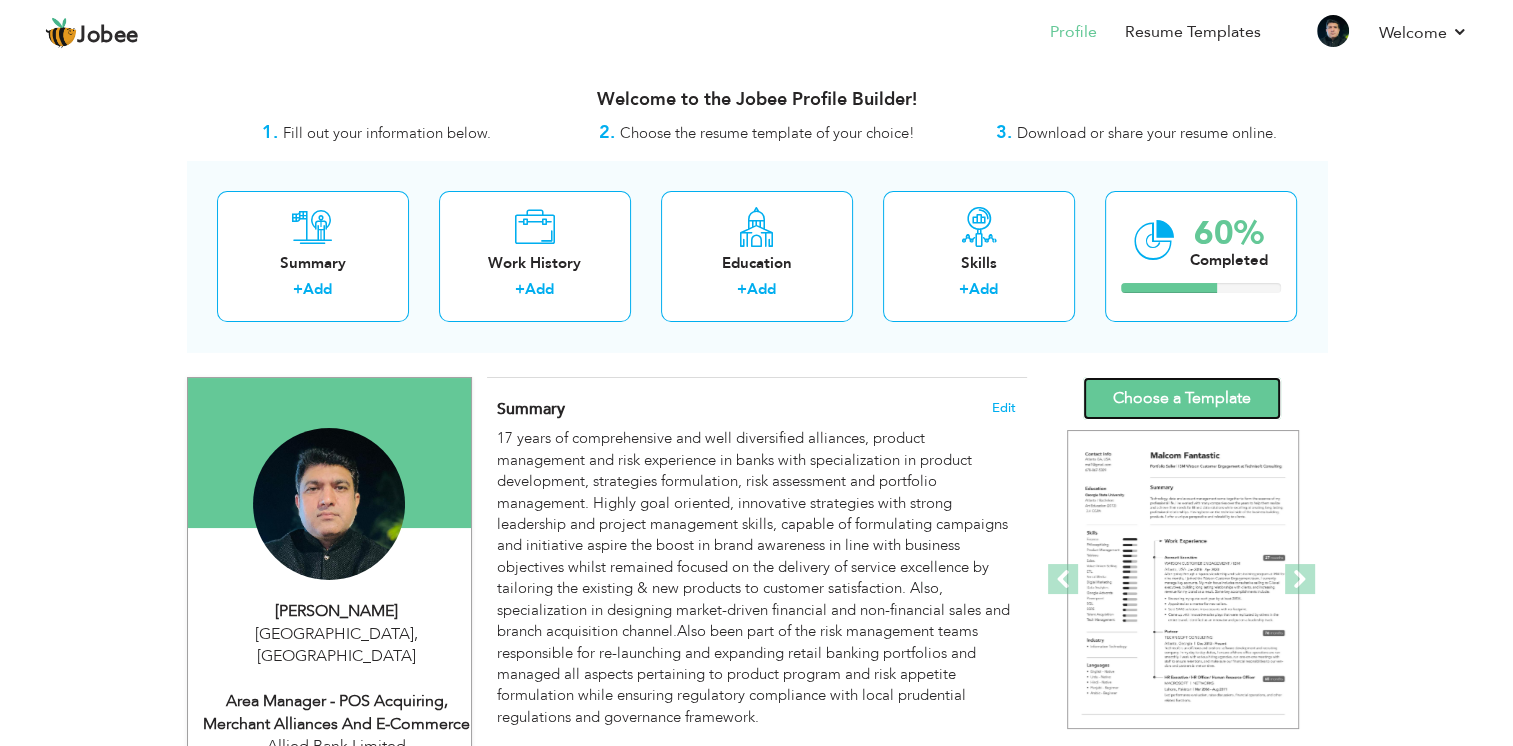 click on "Choose a Template" at bounding box center (1182, 398) 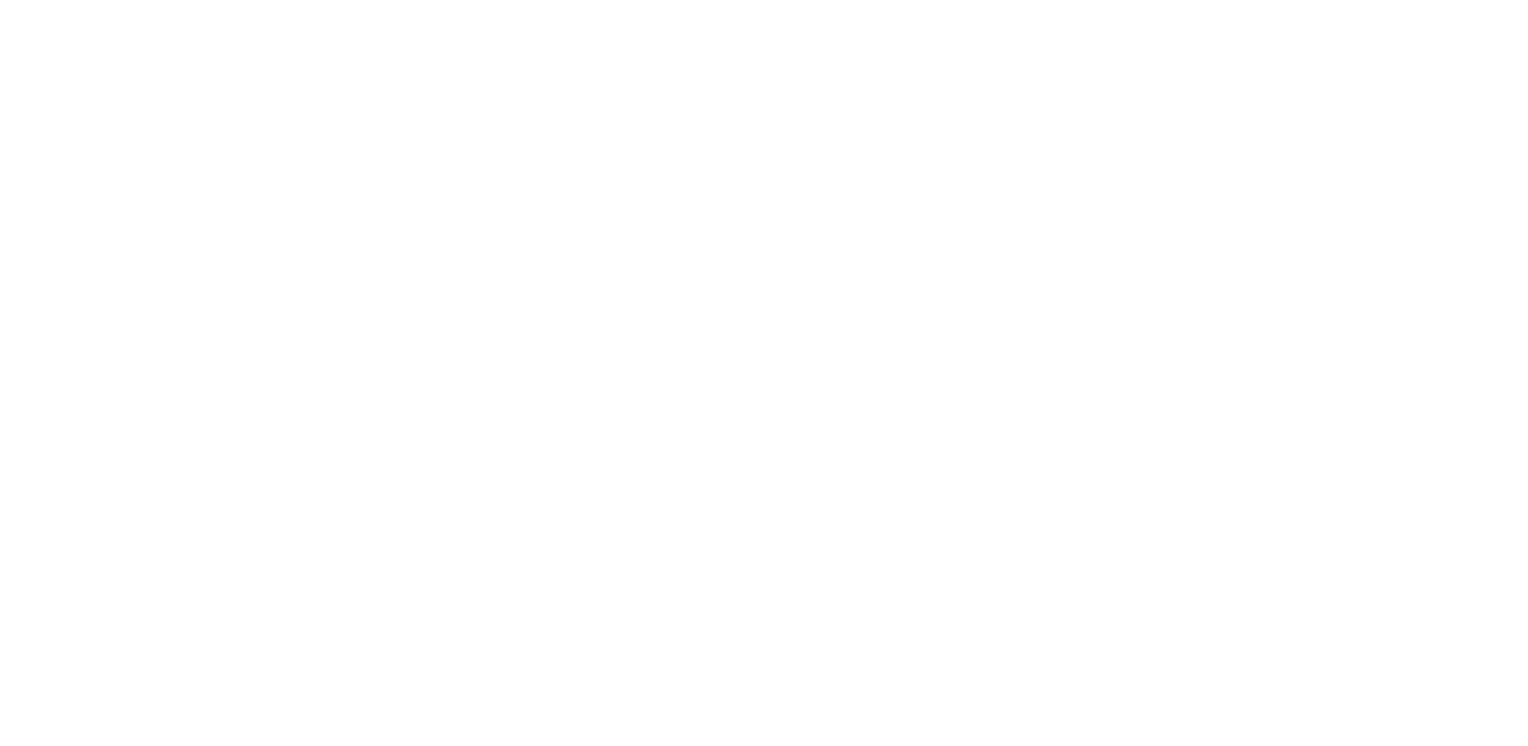scroll, scrollTop: 0, scrollLeft: 0, axis: both 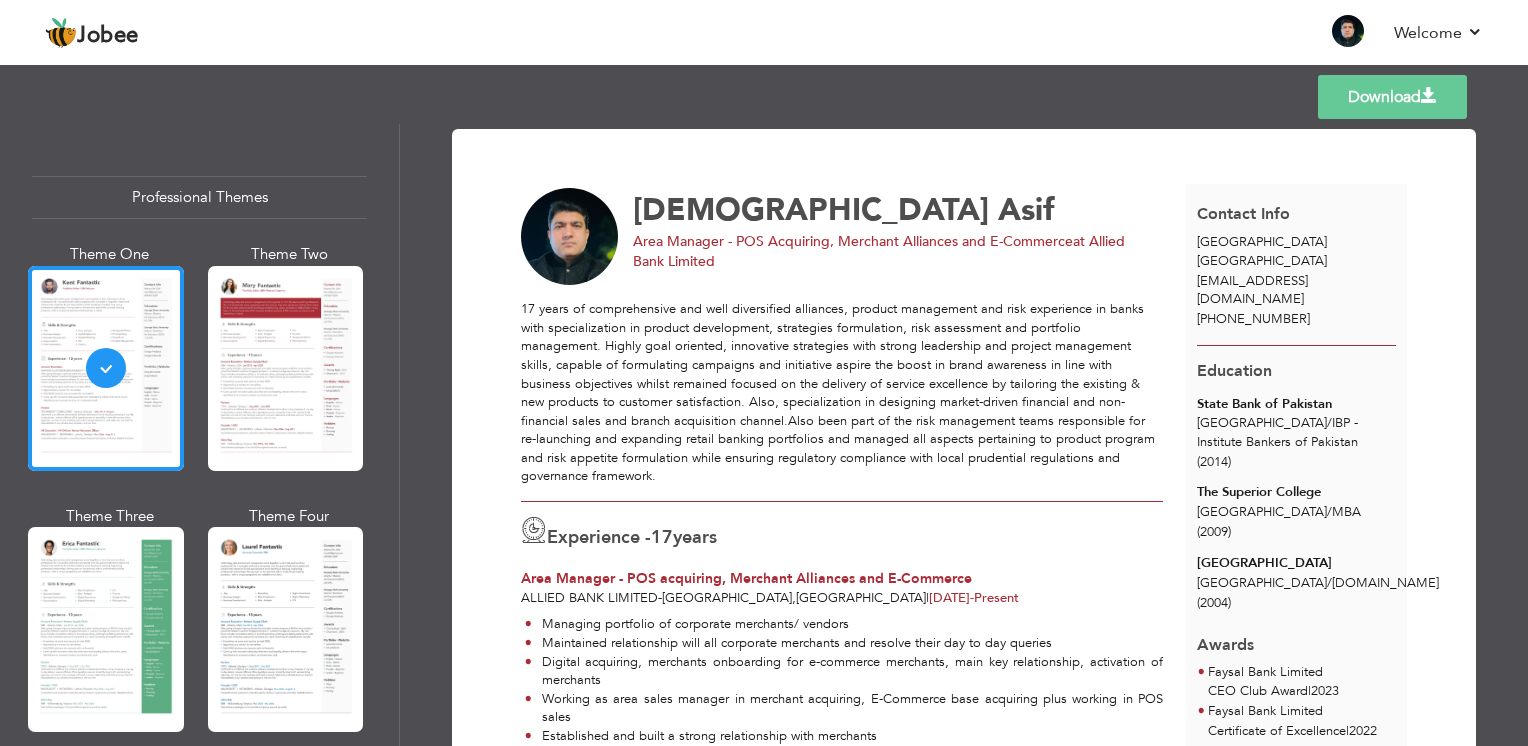 click at bounding box center [1429, 96] 